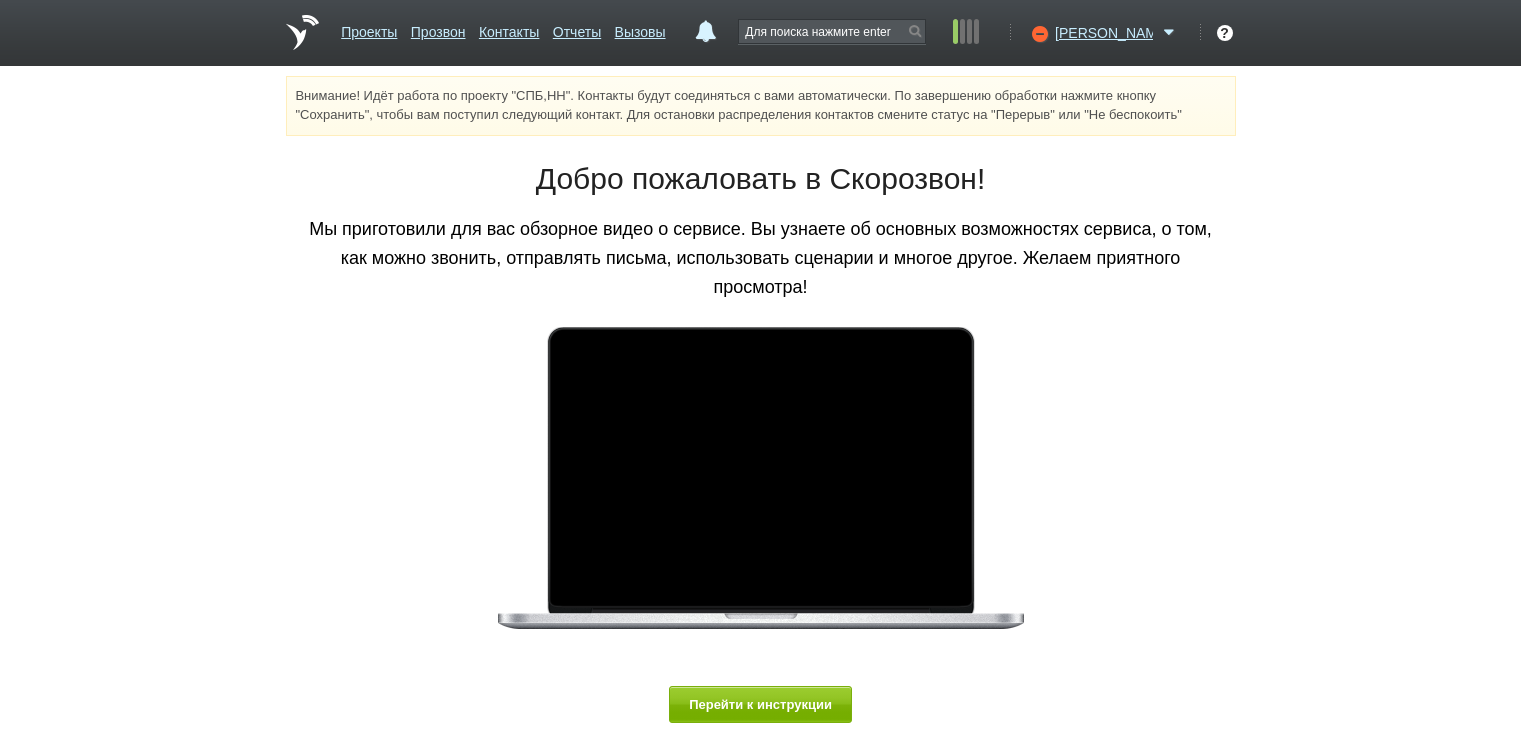 scroll, scrollTop: 0, scrollLeft: 0, axis: both 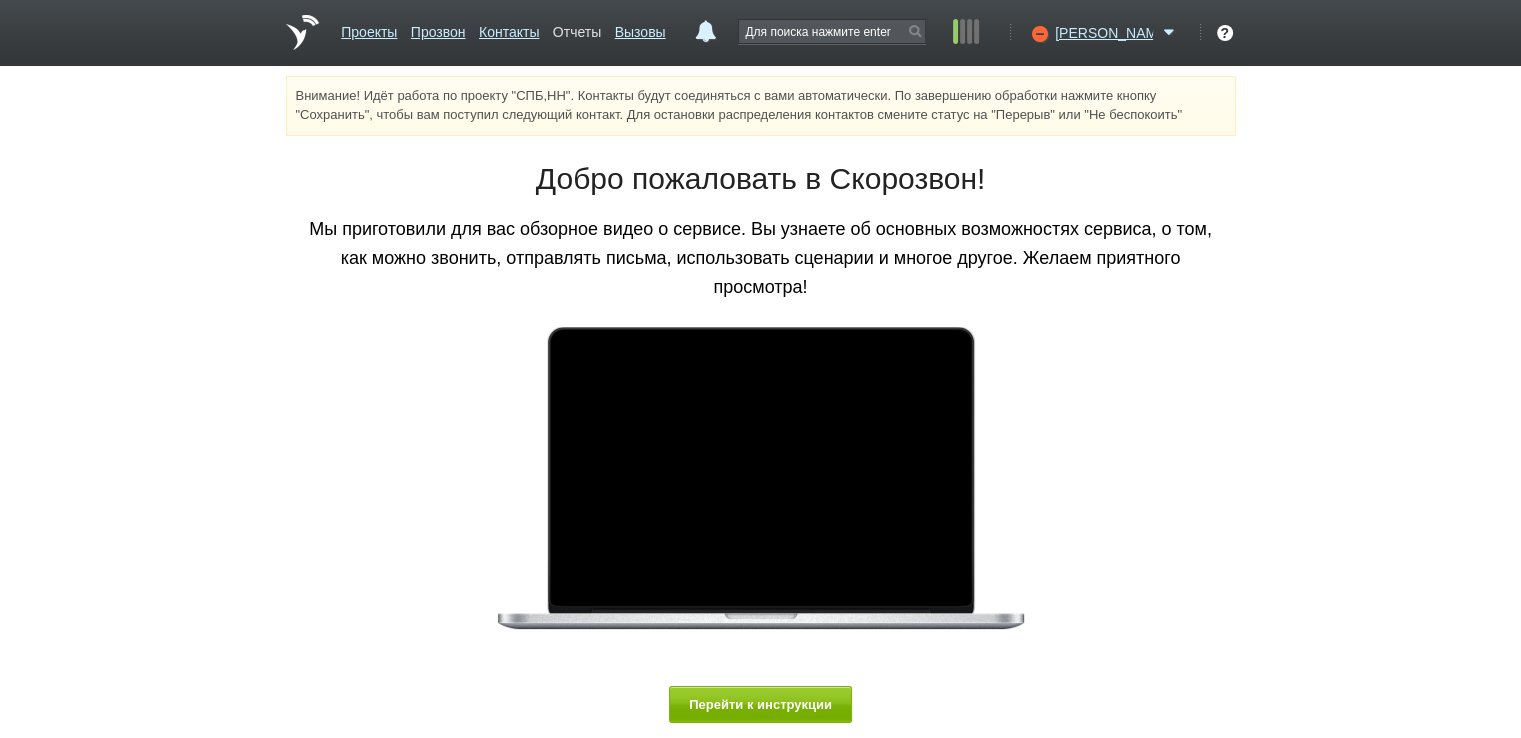 click on "Отчеты" at bounding box center (577, 28) 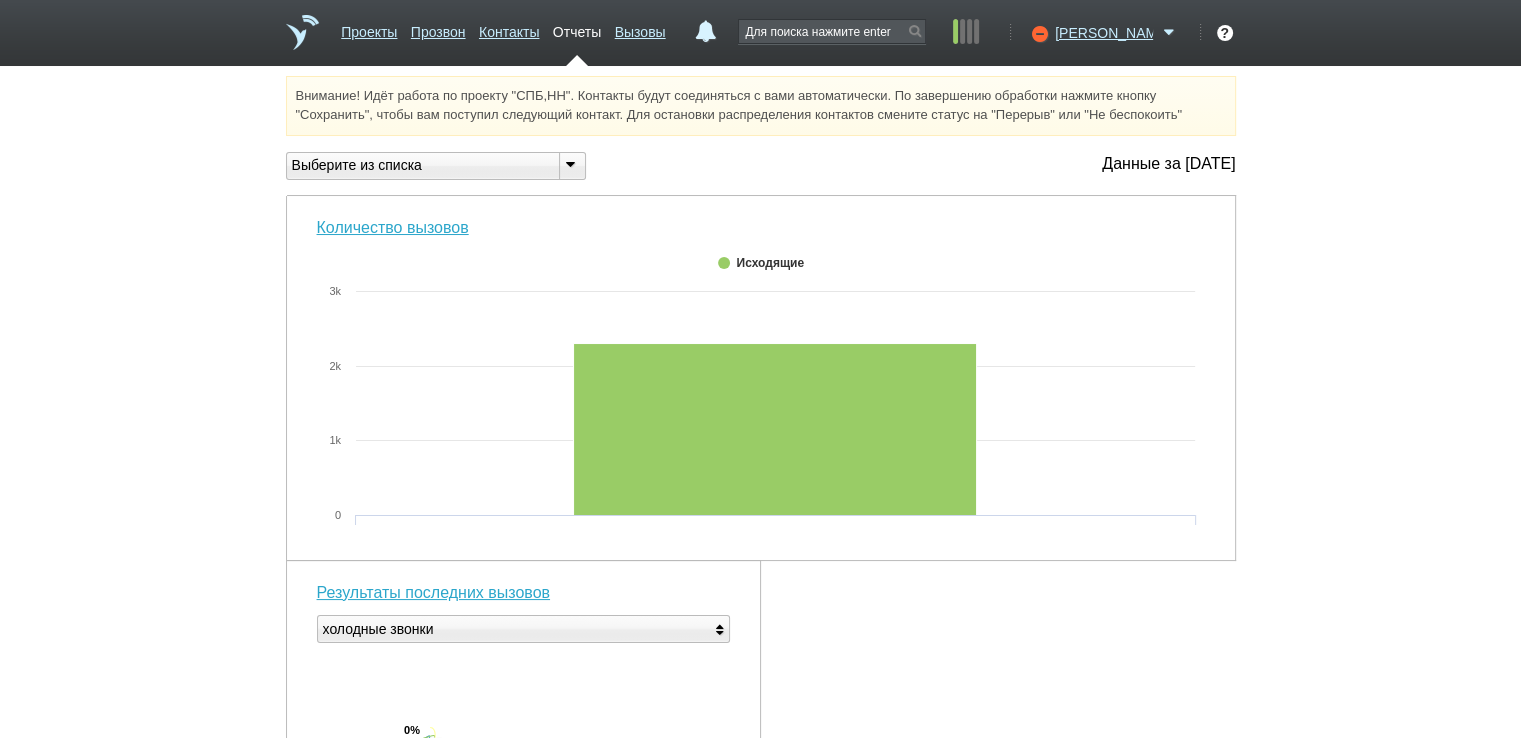 click at bounding box center [571, 164] 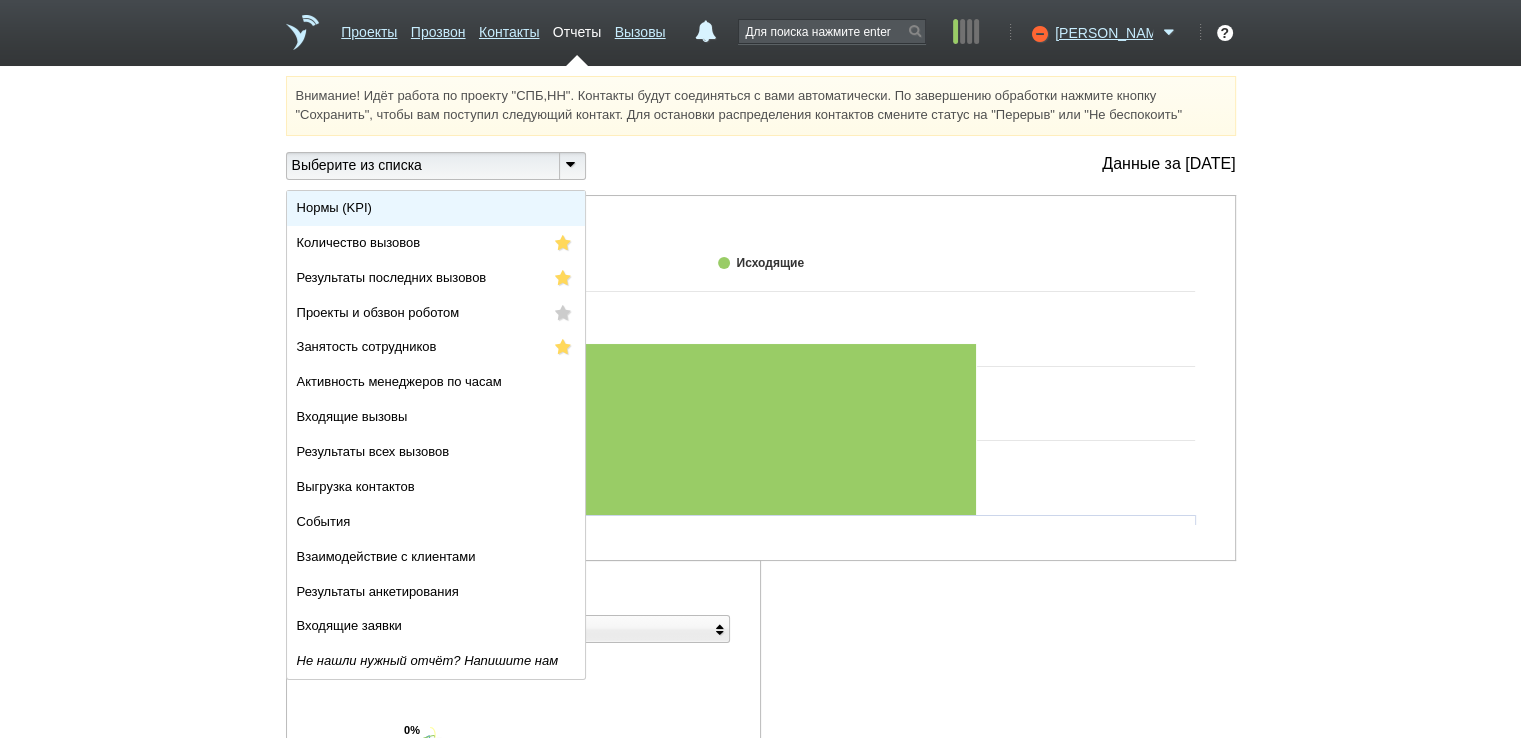 click on "Нормы (KPI)" at bounding box center (436, 208) 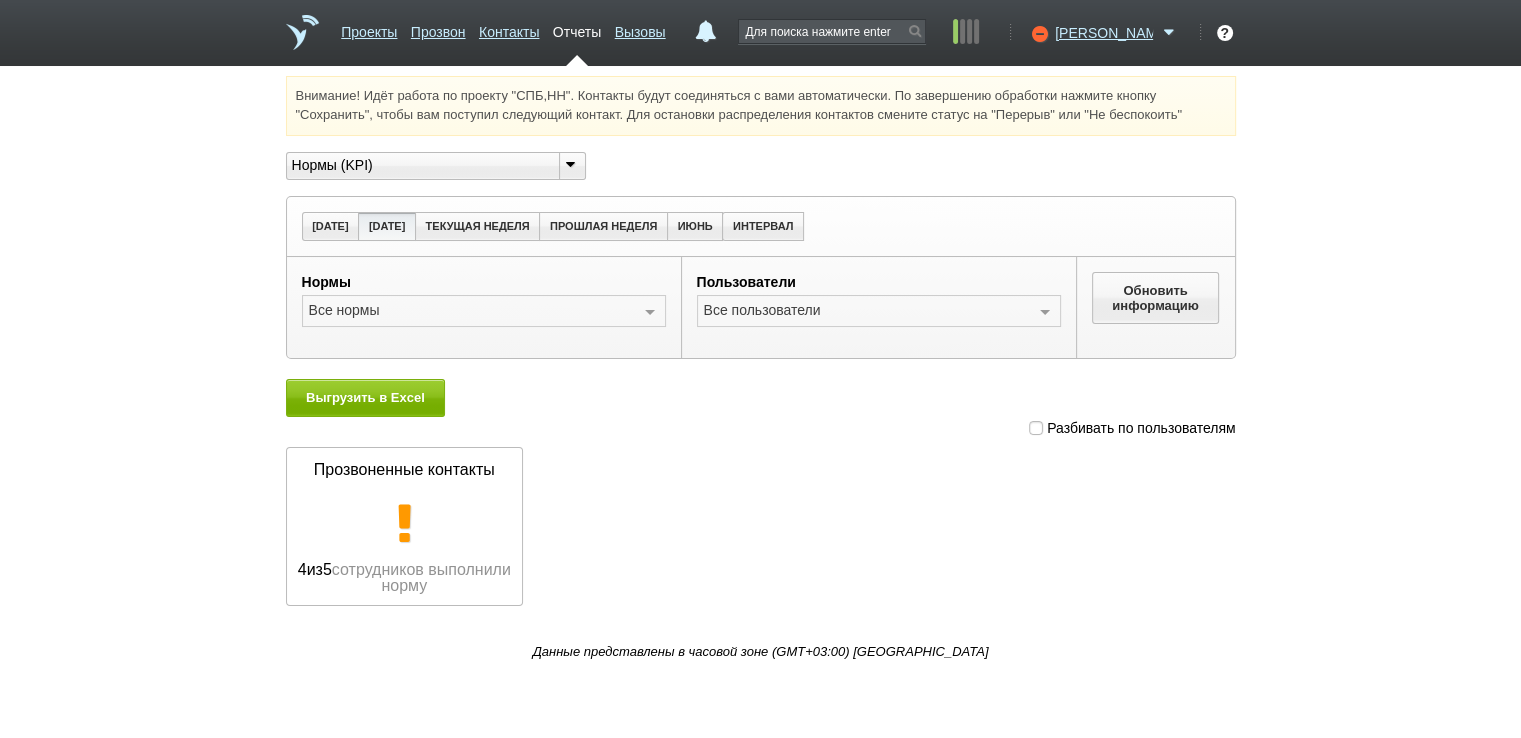 click at bounding box center [1036, 428] 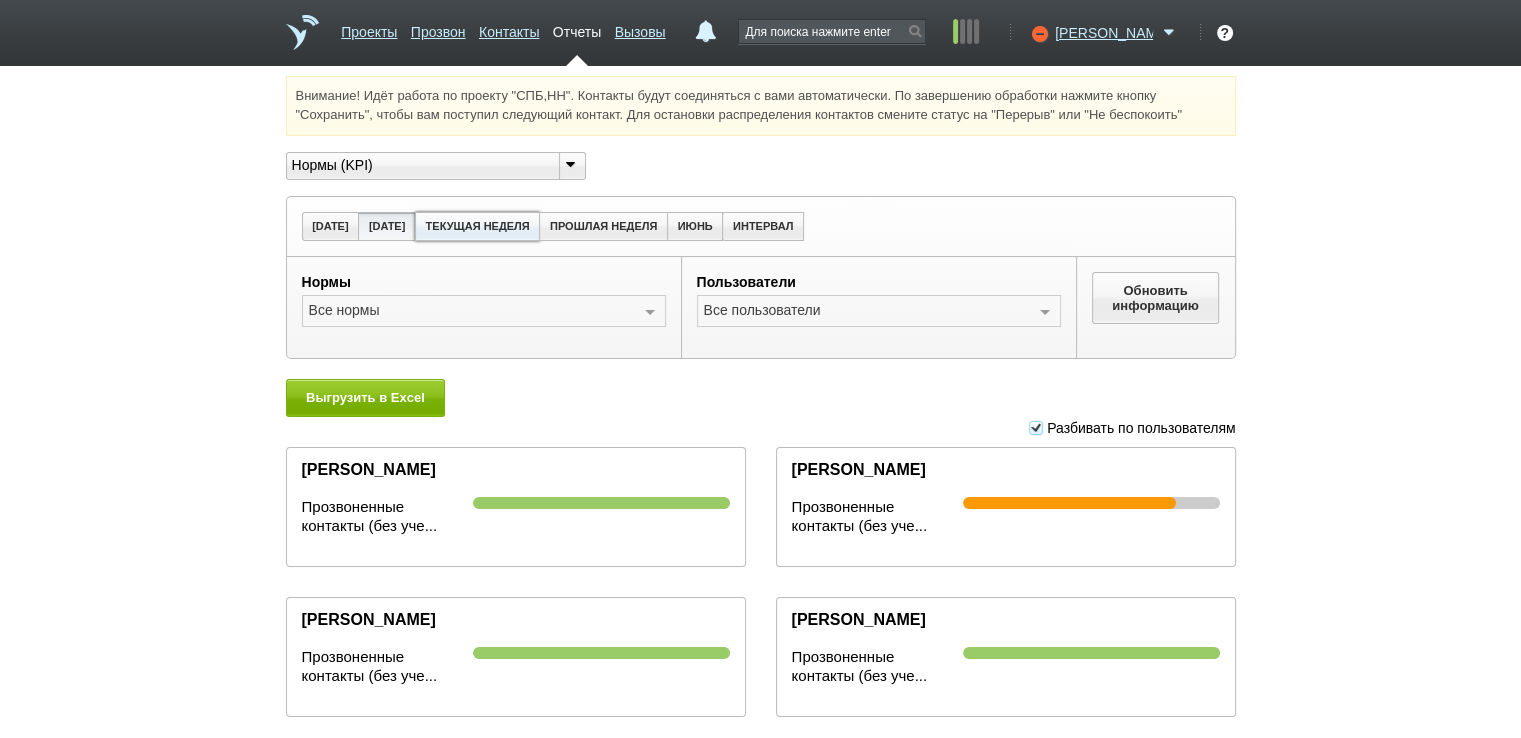 click on "ТЕКУЩАЯ НЕДЕЛЯ" at bounding box center [477, 226] 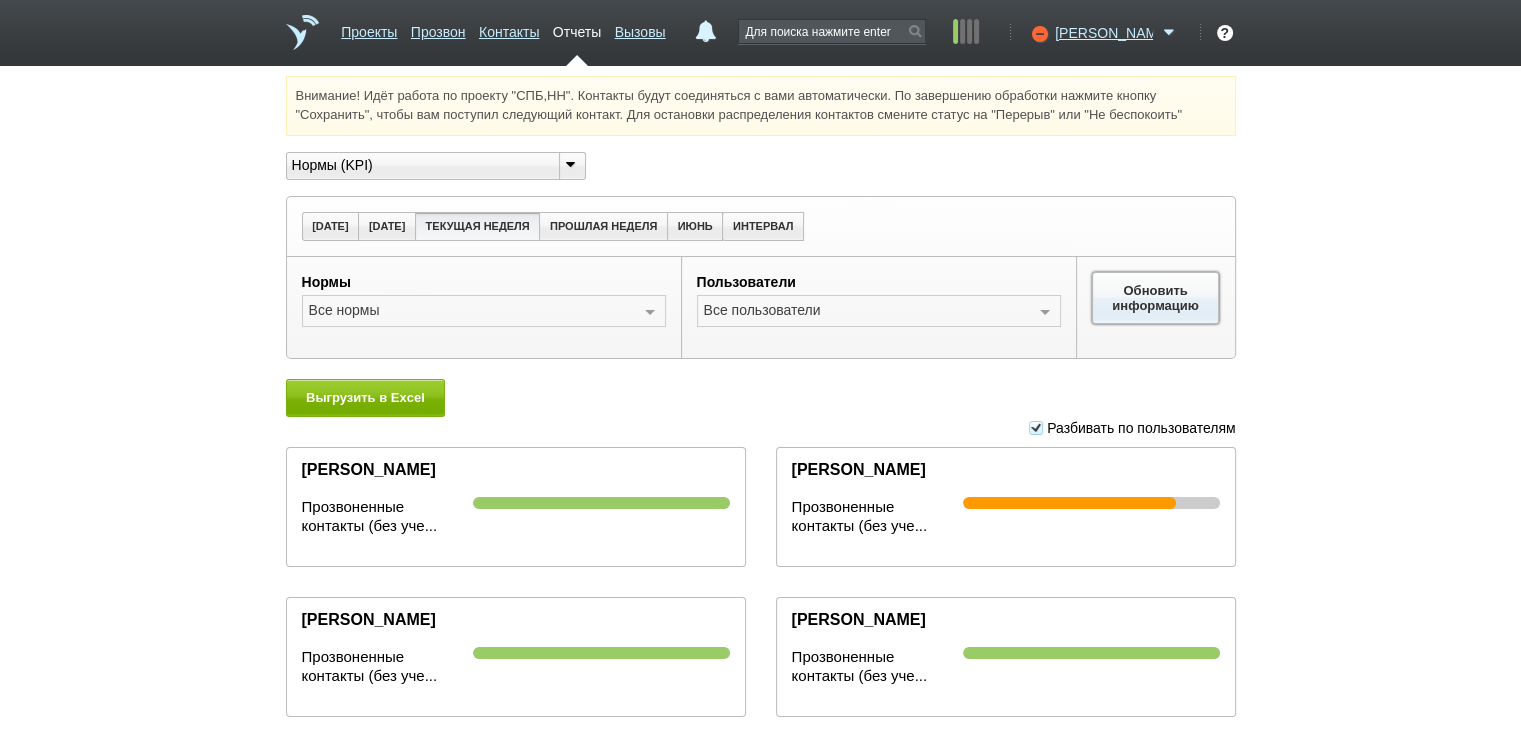 click on "Обновить информацию" at bounding box center [1156, 298] 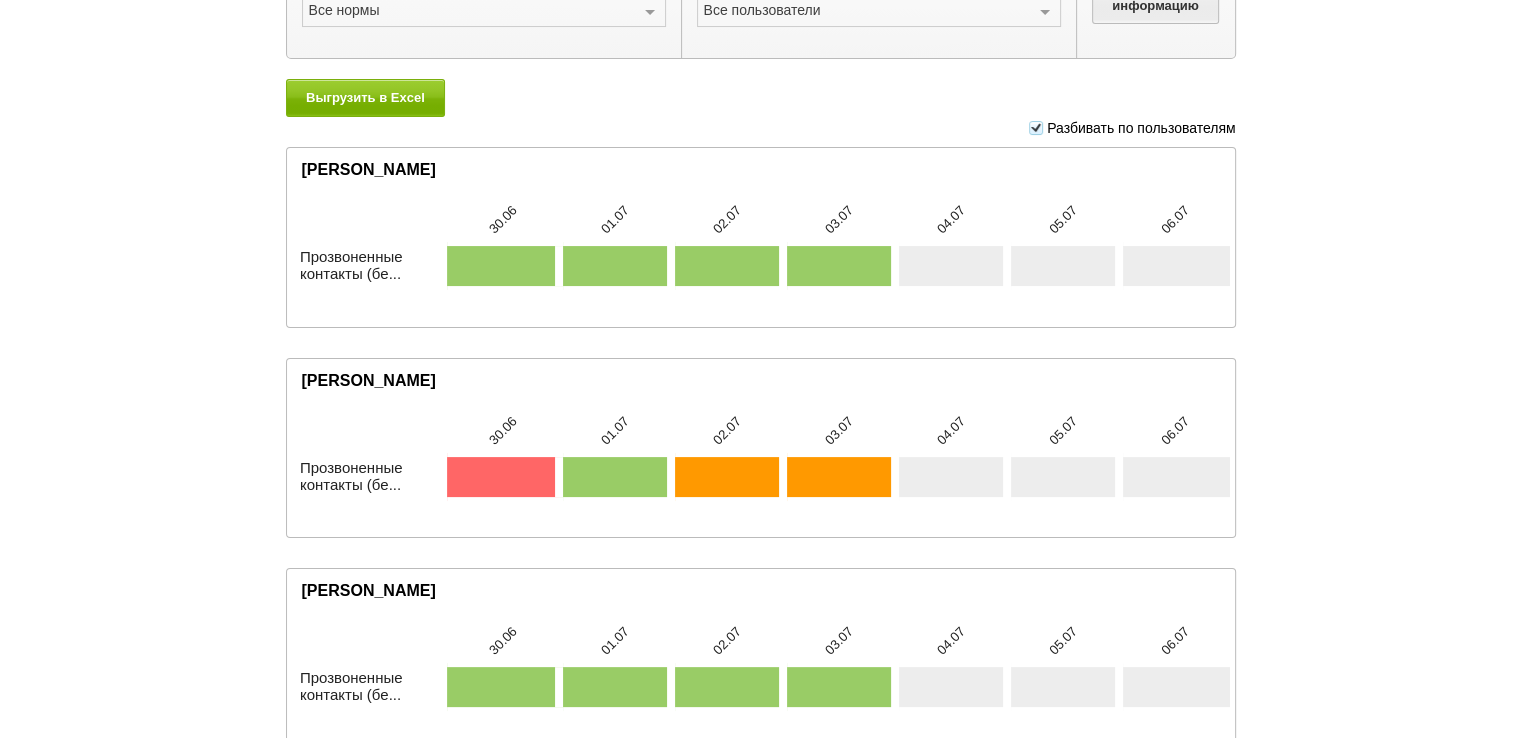 scroll, scrollTop: 0, scrollLeft: 0, axis: both 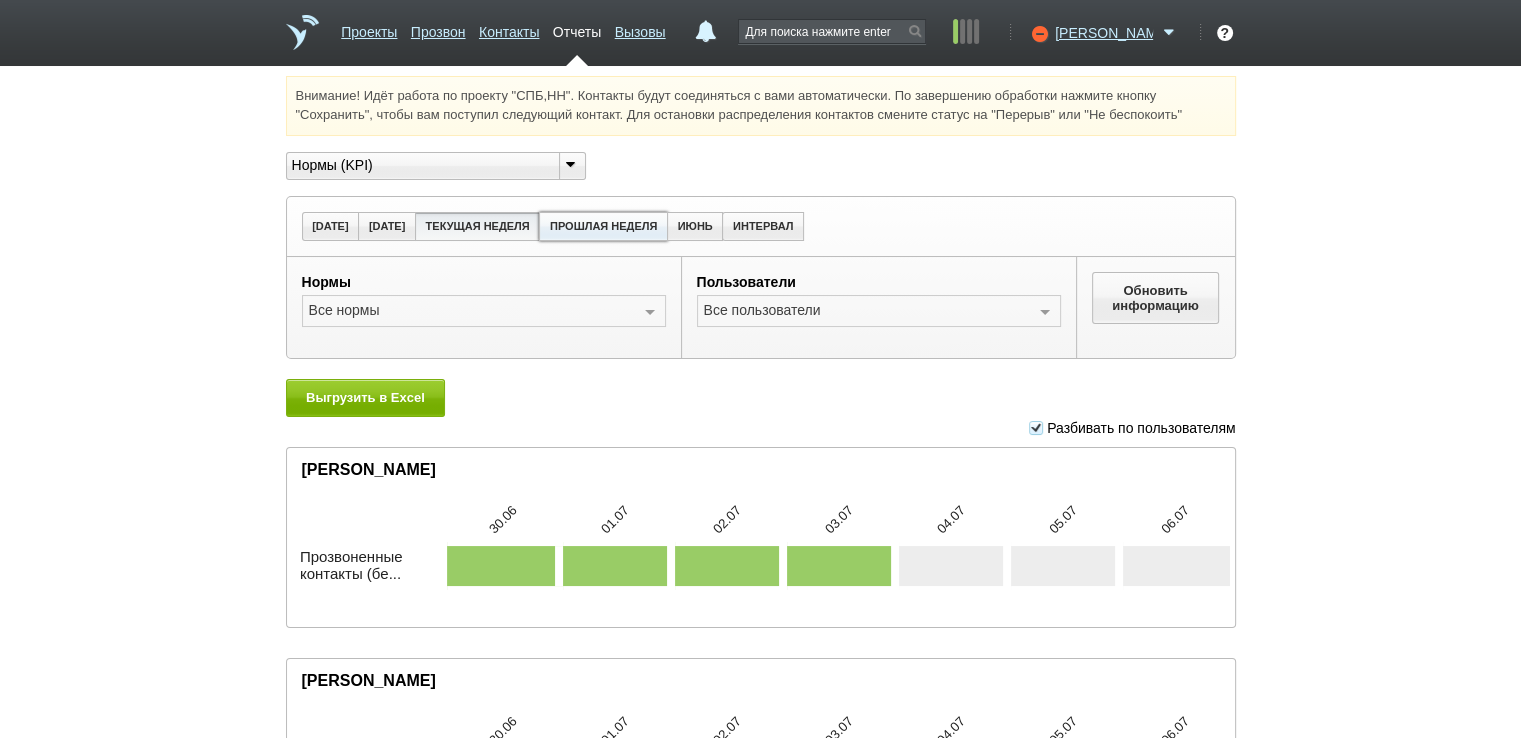 click on "ПРОШЛАЯ НЕДЕЛЯ" at bounding box center [603, 226] 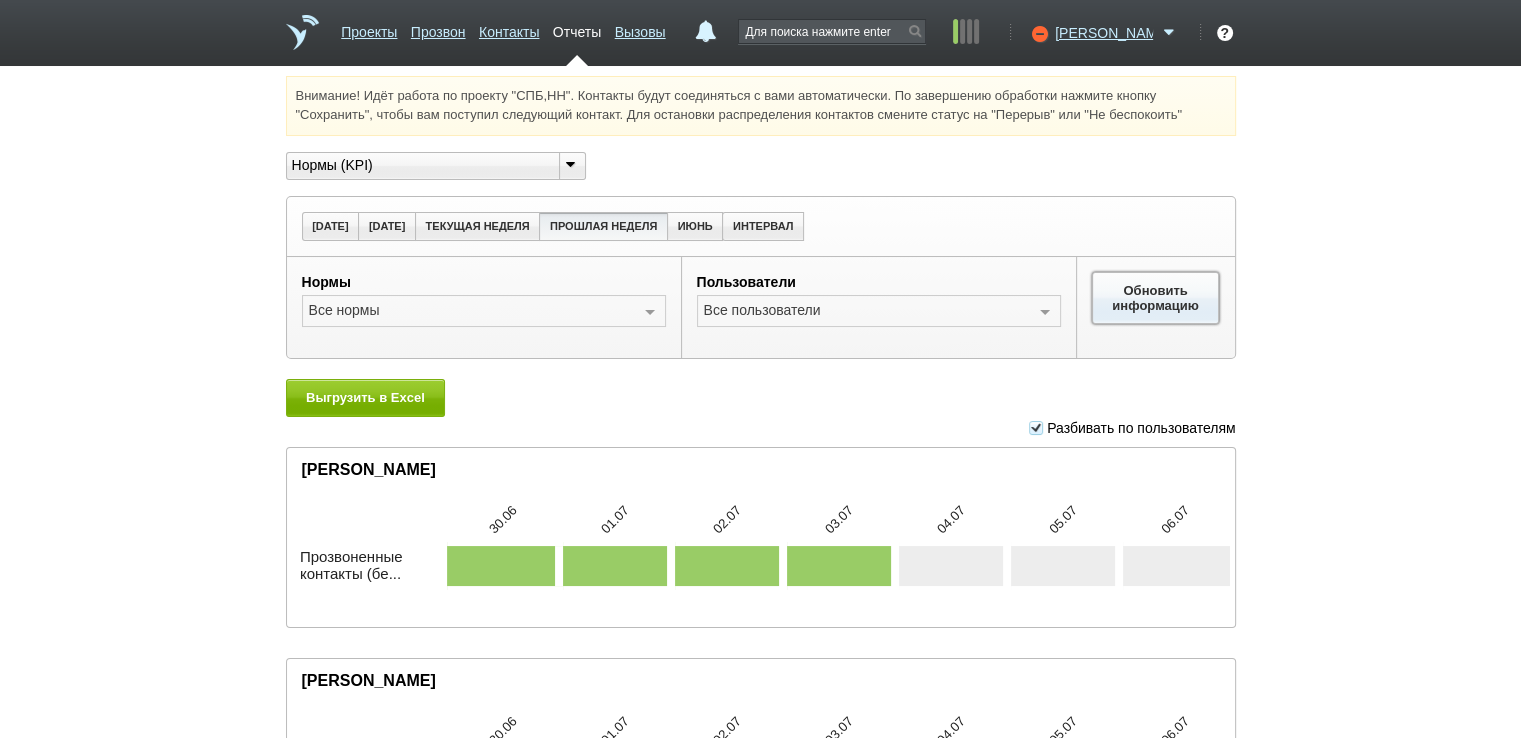 click on "Обновить информацию" at bounding box center (1156, 298) 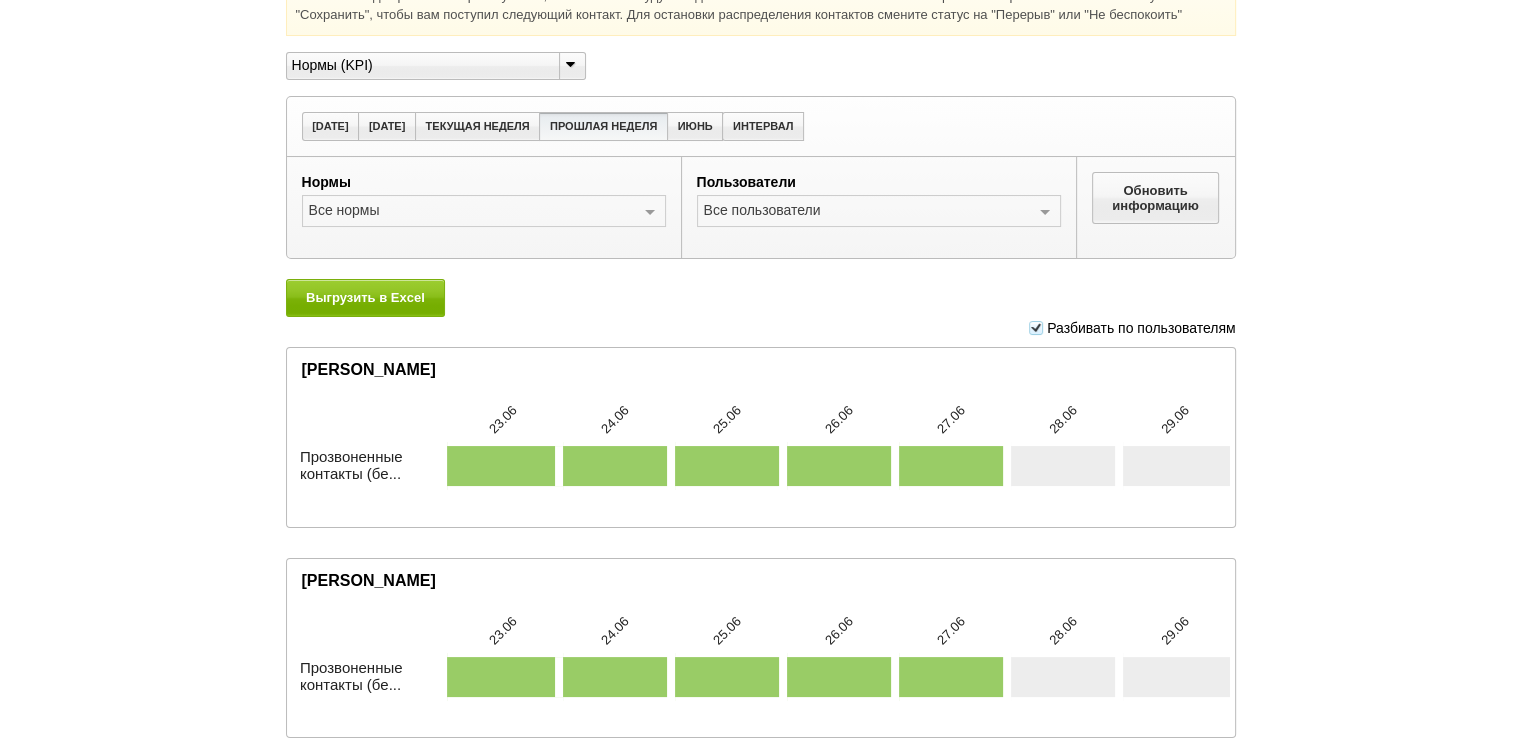 scroll, scrollTop: 0, scrollLeft: 0, axis: both 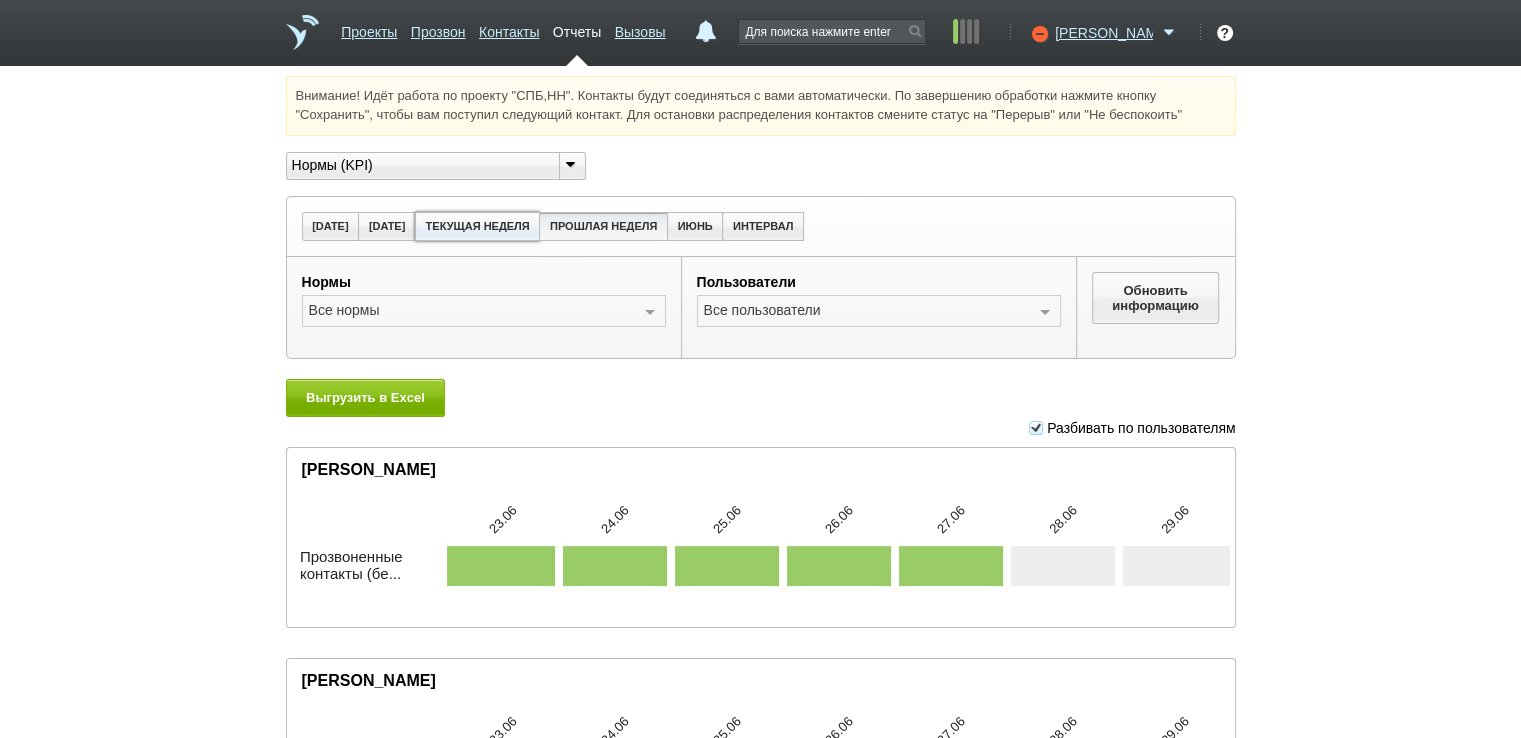 click on "ТЕКУЩАЯ НЕДЕЛЯ" at bounding box center [477, 226] 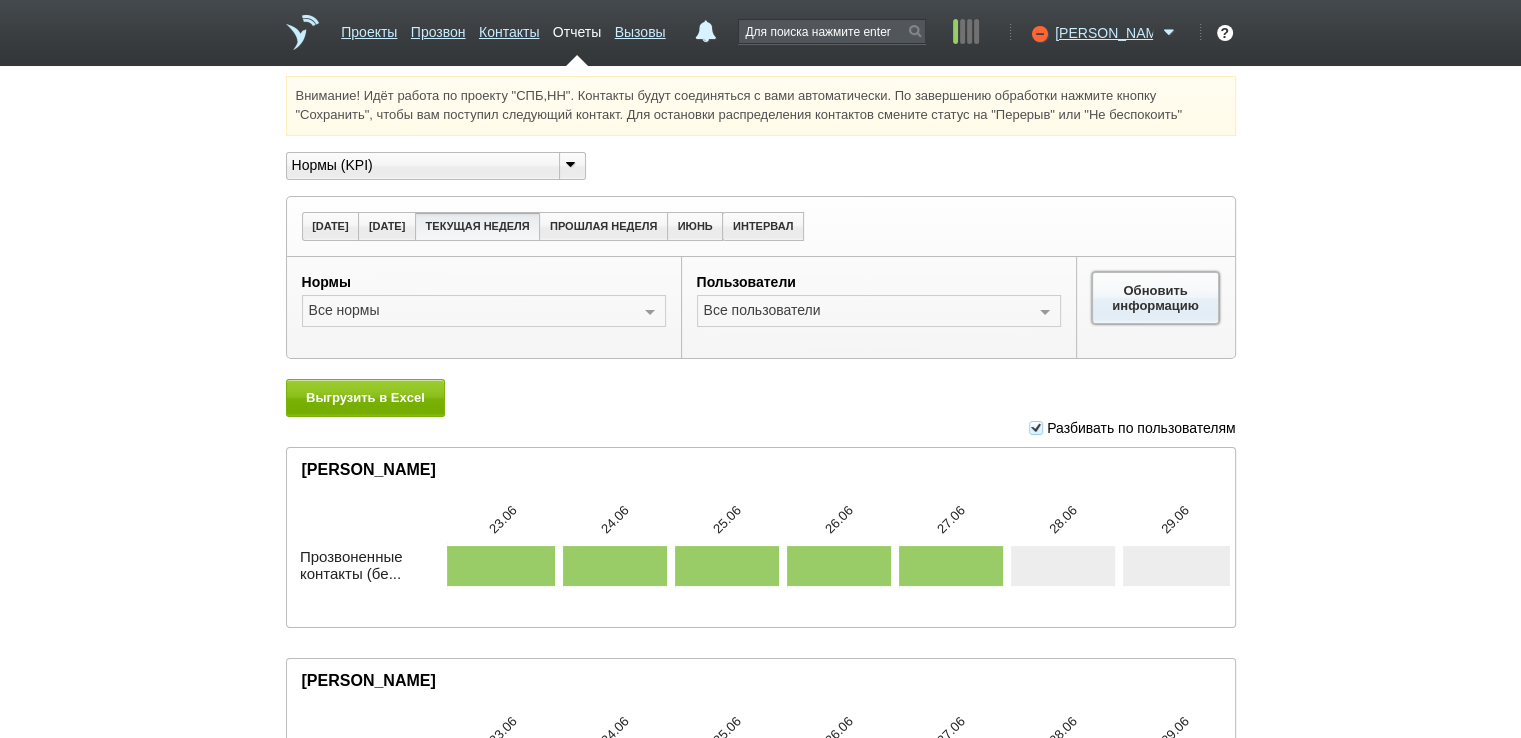 click on "Обновить информацию" at bounding box center [1156, 298] 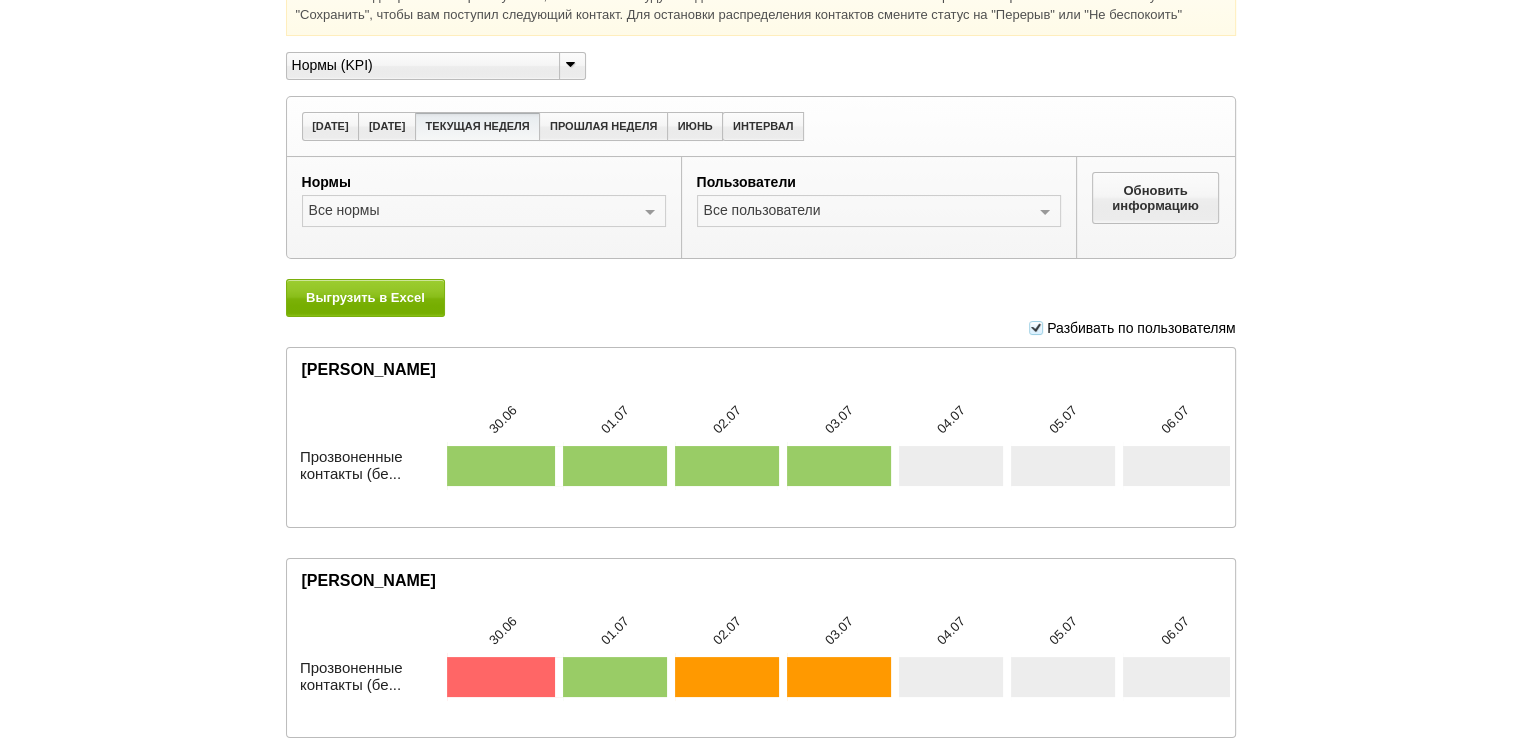 scroll, scrollTop: 0, scrollLeft: 0, axis: both 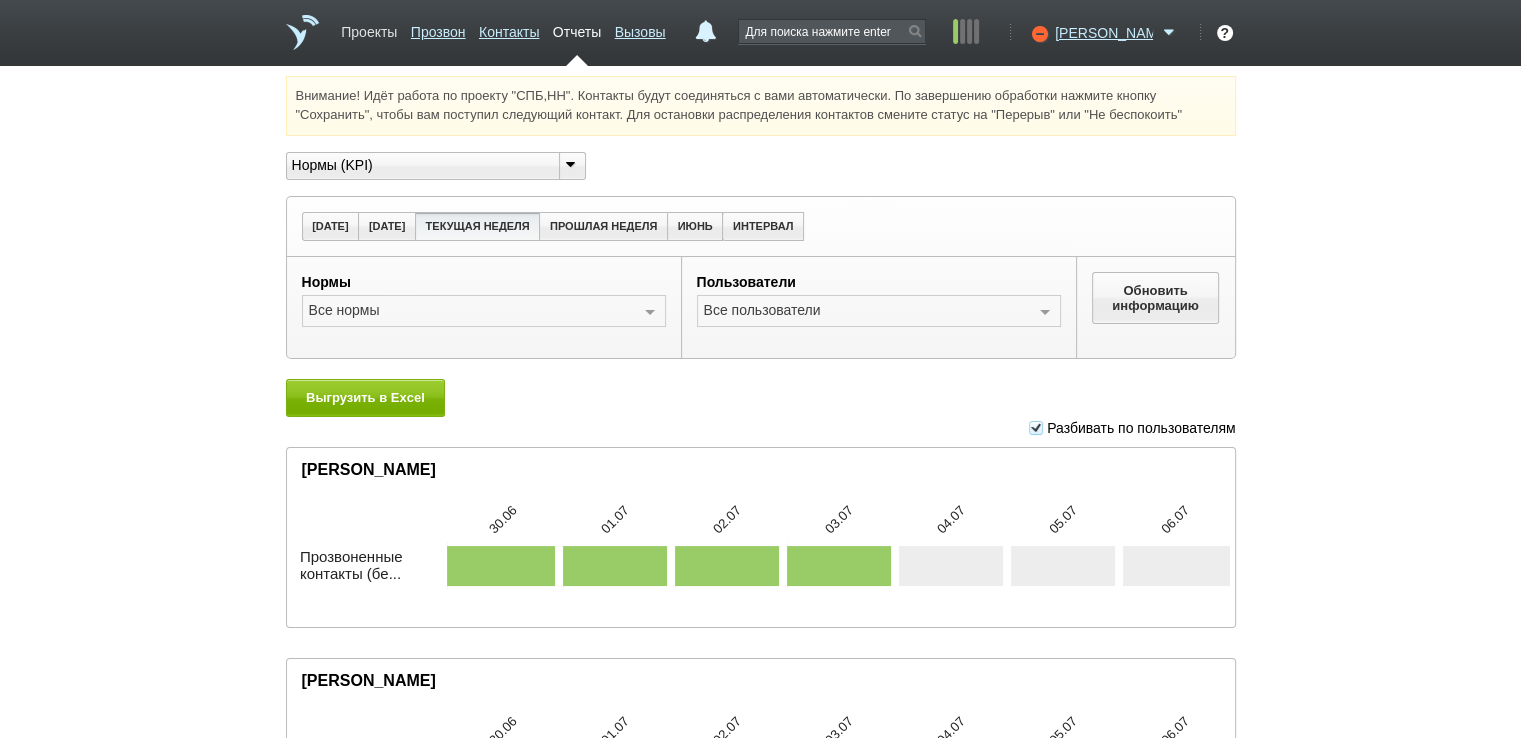 click on "Проекты" at bounding box center [369, 28] 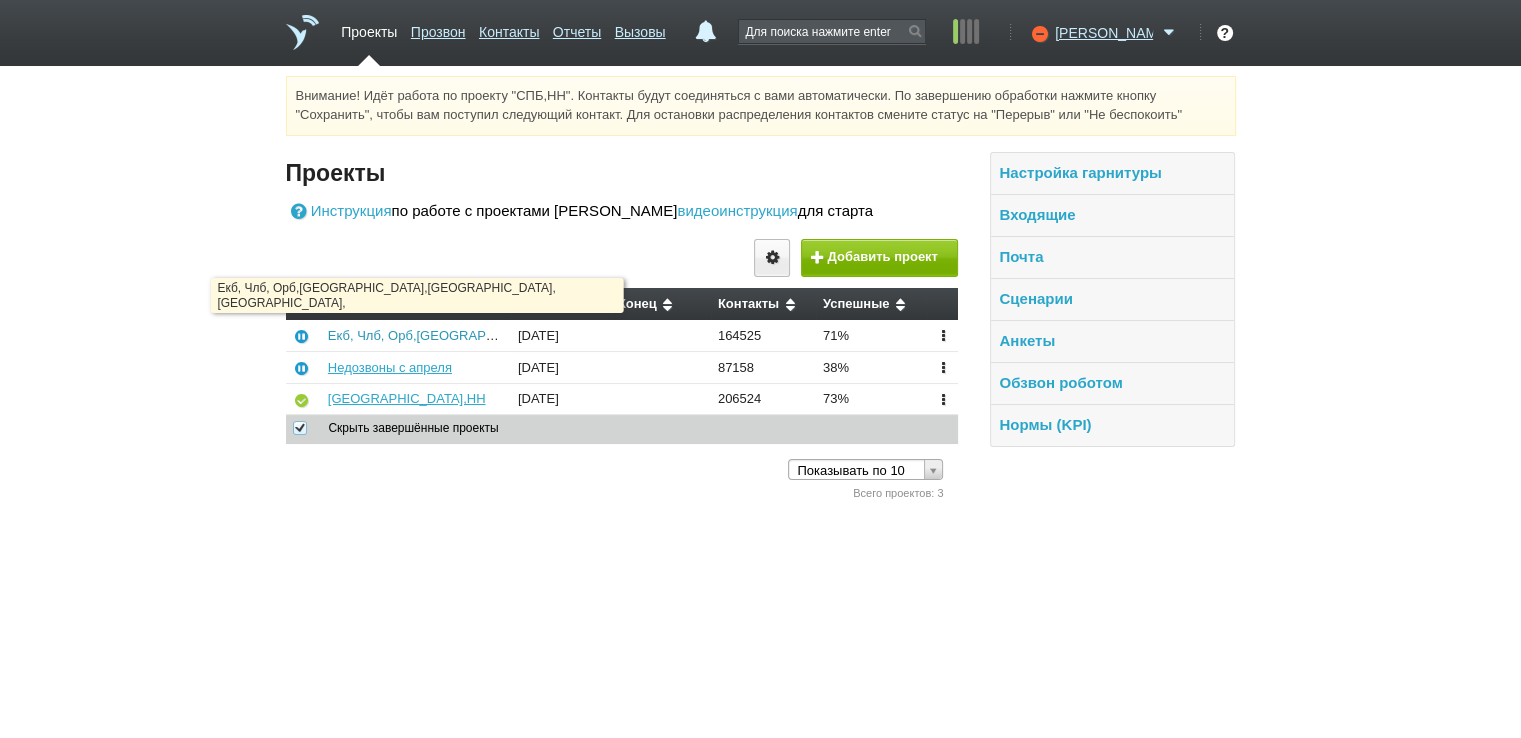 click on "Екб, Члб, Орб,[GEOGRAPHIC_DATA],[GEOGRAPHIC_DATA], [GEOGRAPHIC_DATA]," at bounding box center (582, 335) 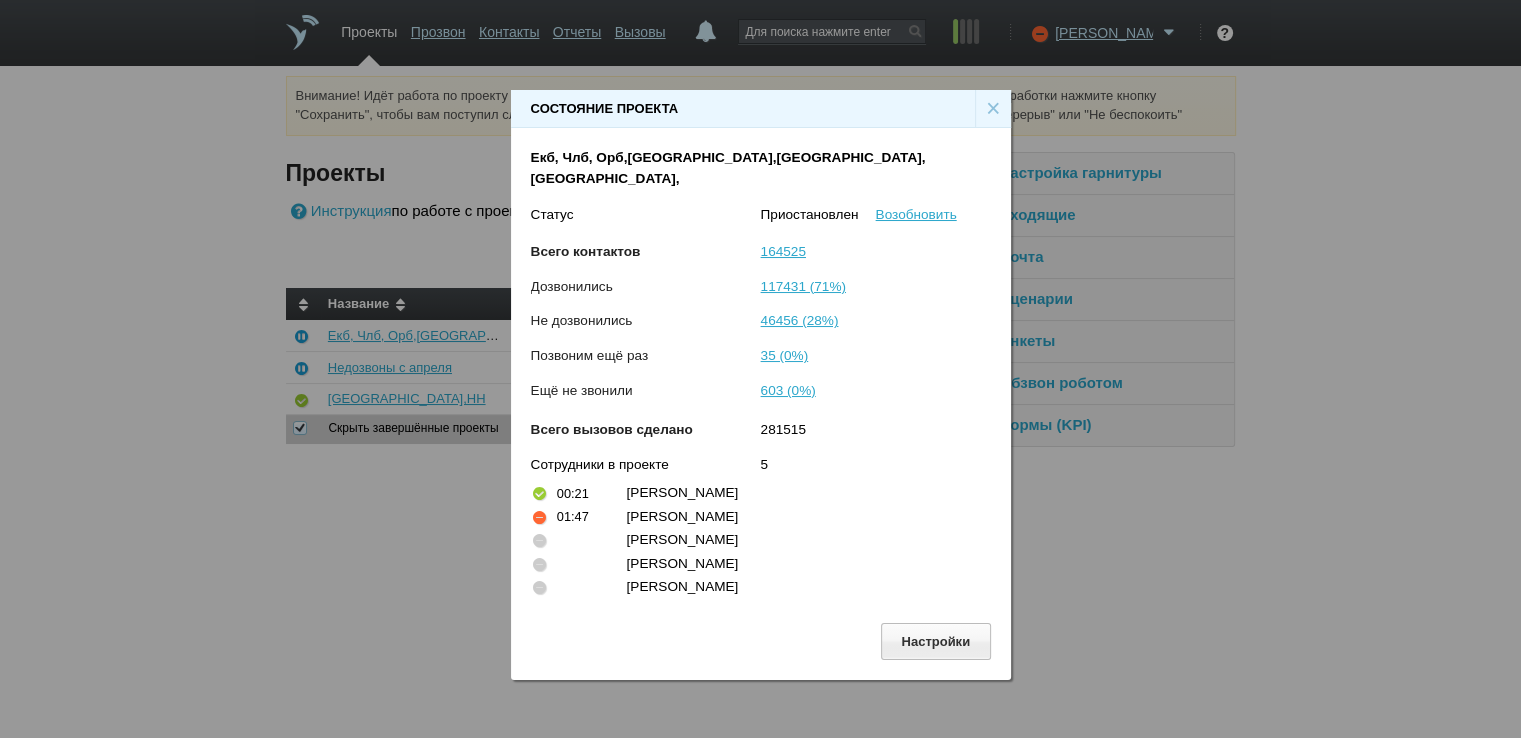 click on "×" at bounding box center (993, 109) 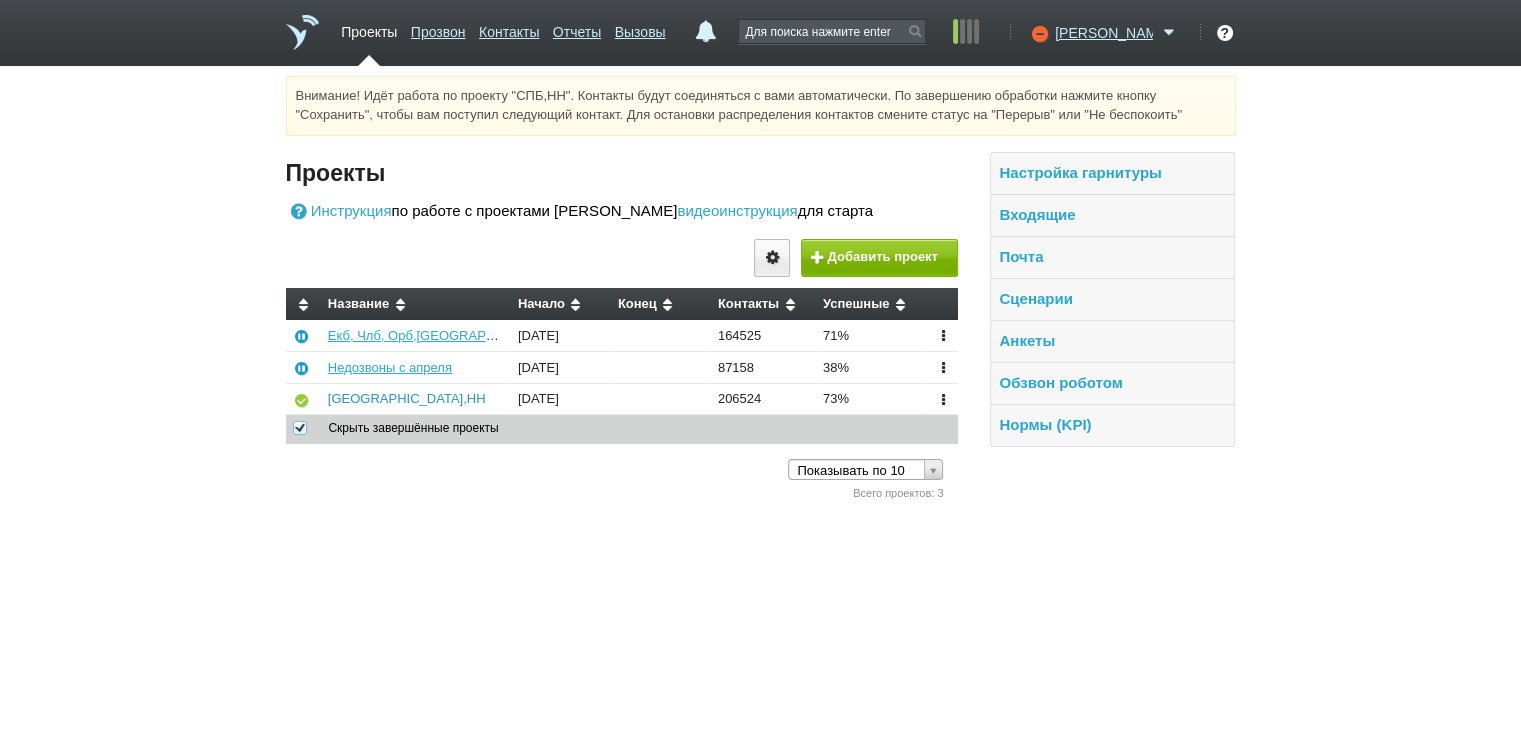 click on "[GEOGRAPHIC_DATA],НН" at bounding box center (407, 398) 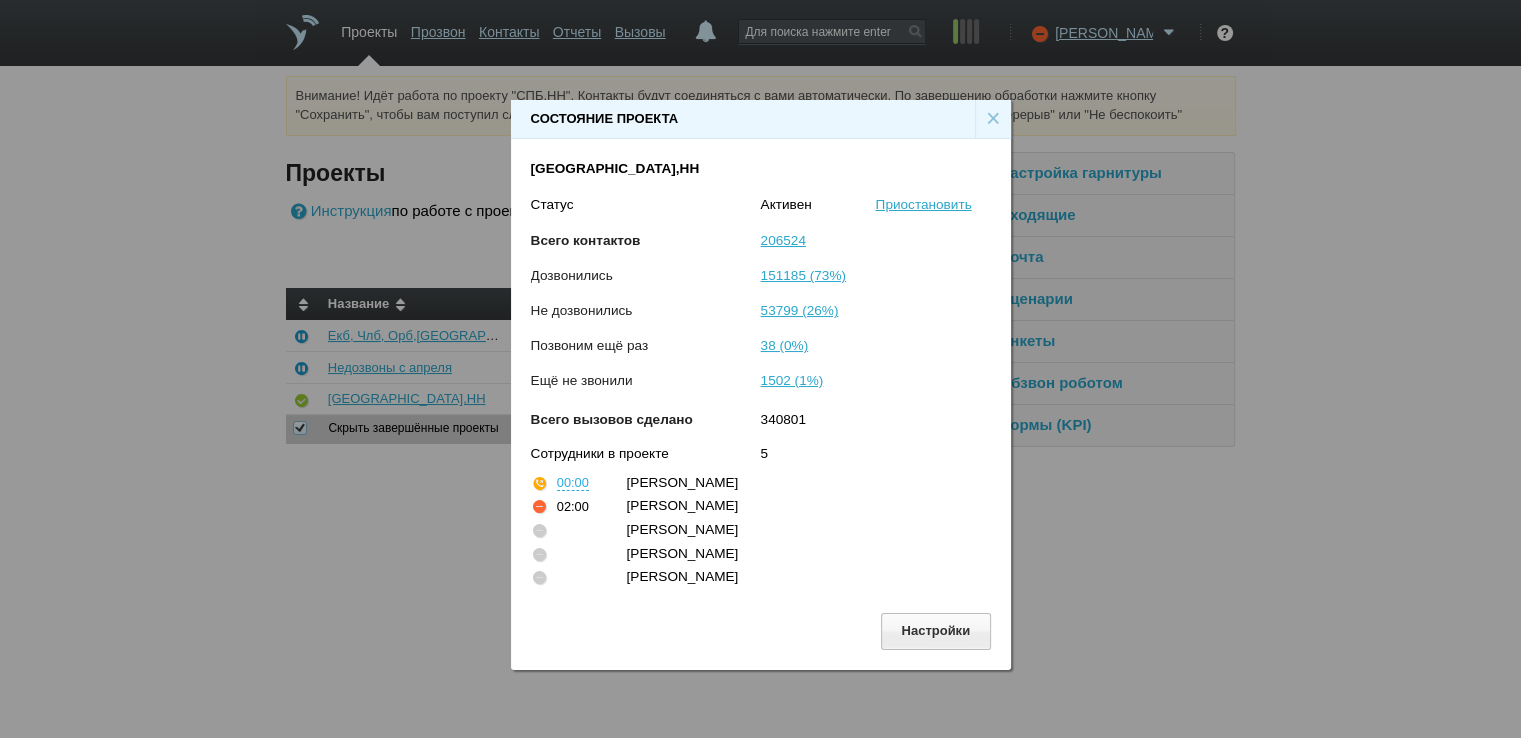 click on "×" at bounding box center (993, 119) 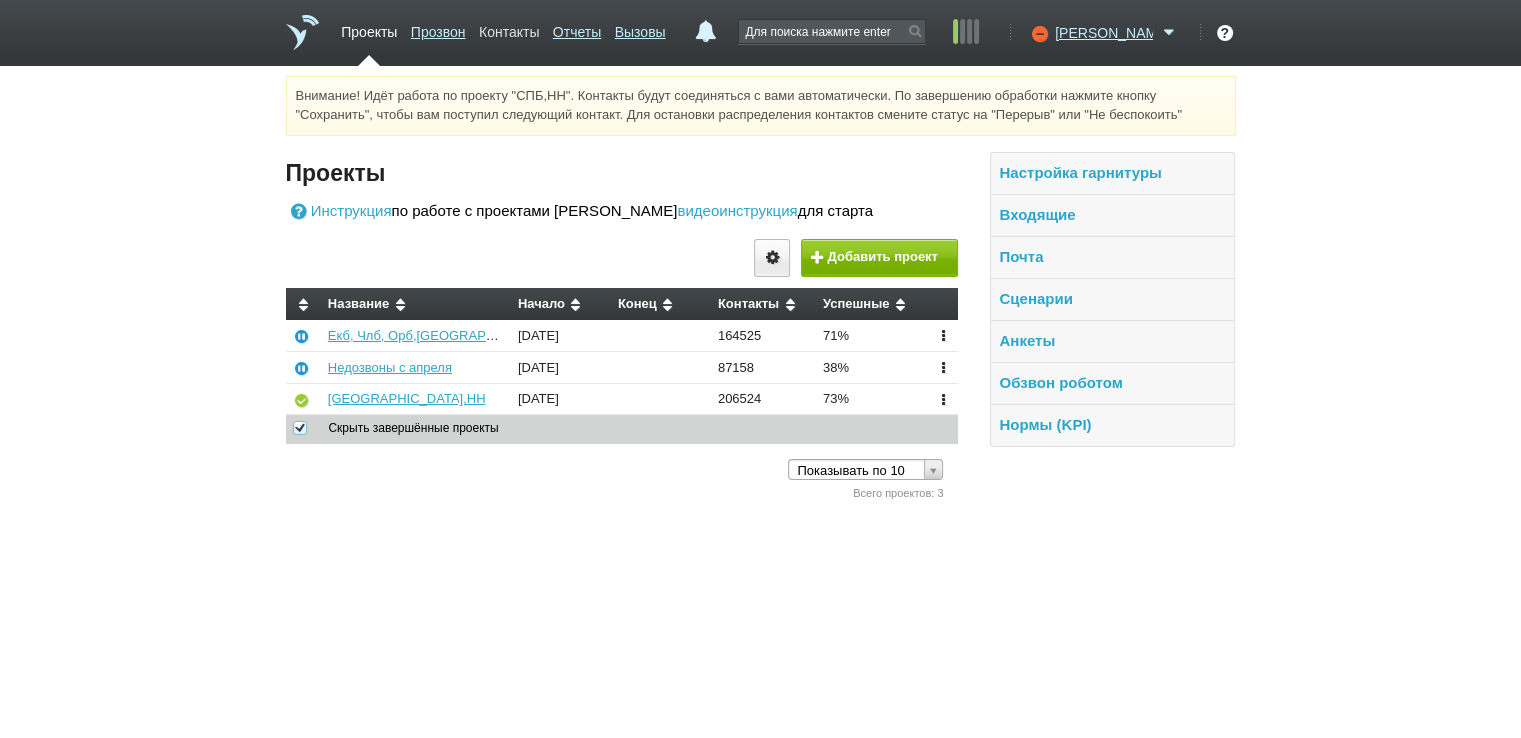 click on "Контакты" at bounding box center [509, 28] 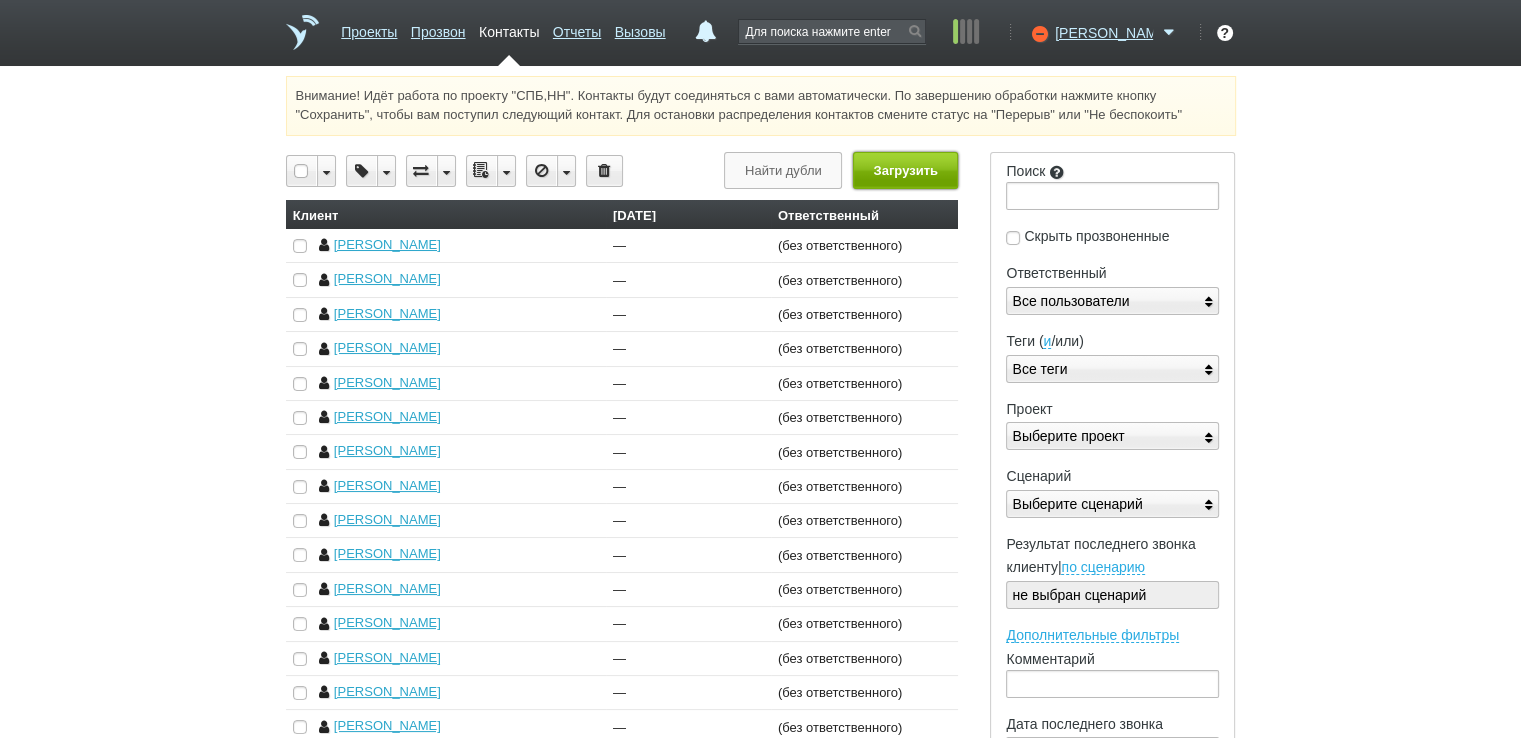 click on "Загрузить" at bounding box center [905, 170] 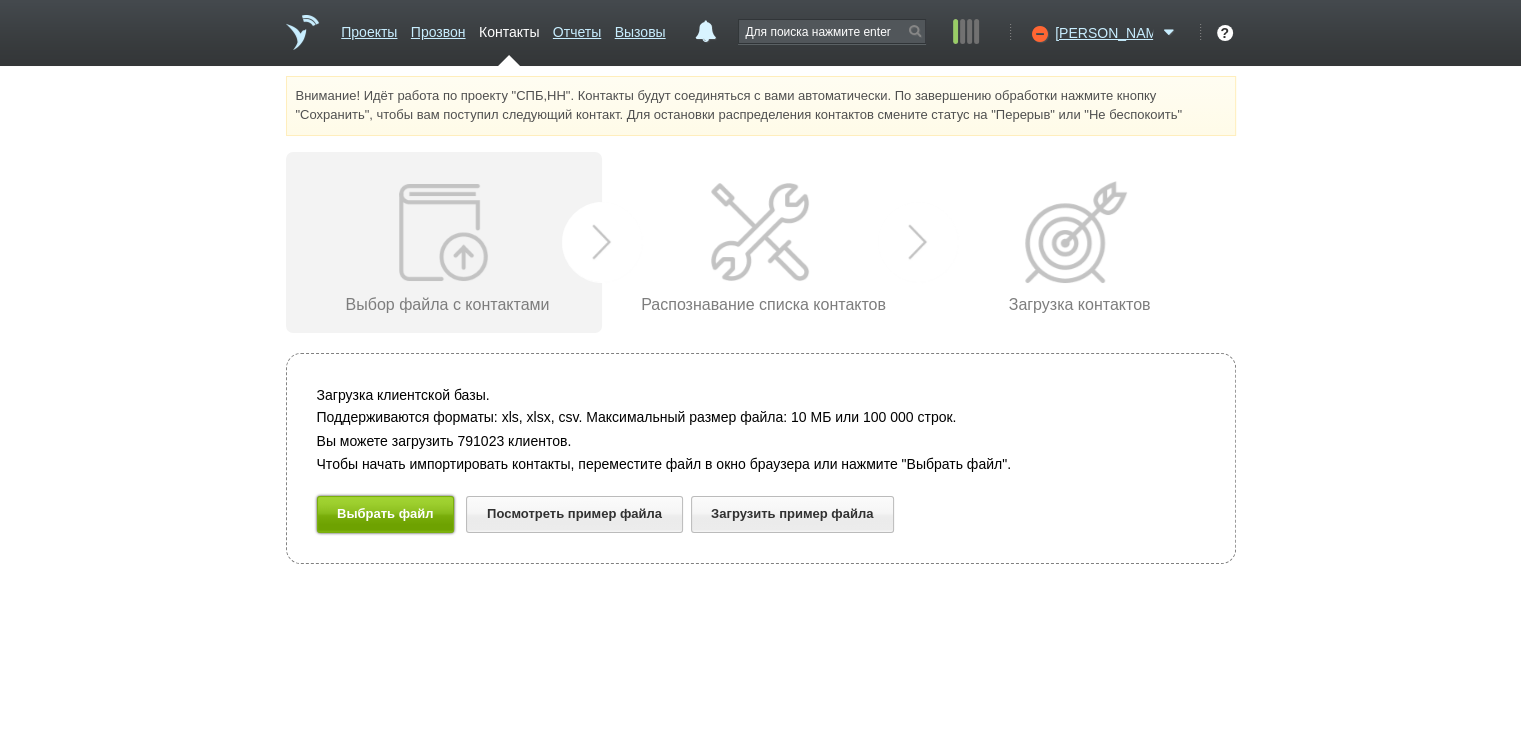 click on "Выбрать файл" at bounding box center (386, 514) 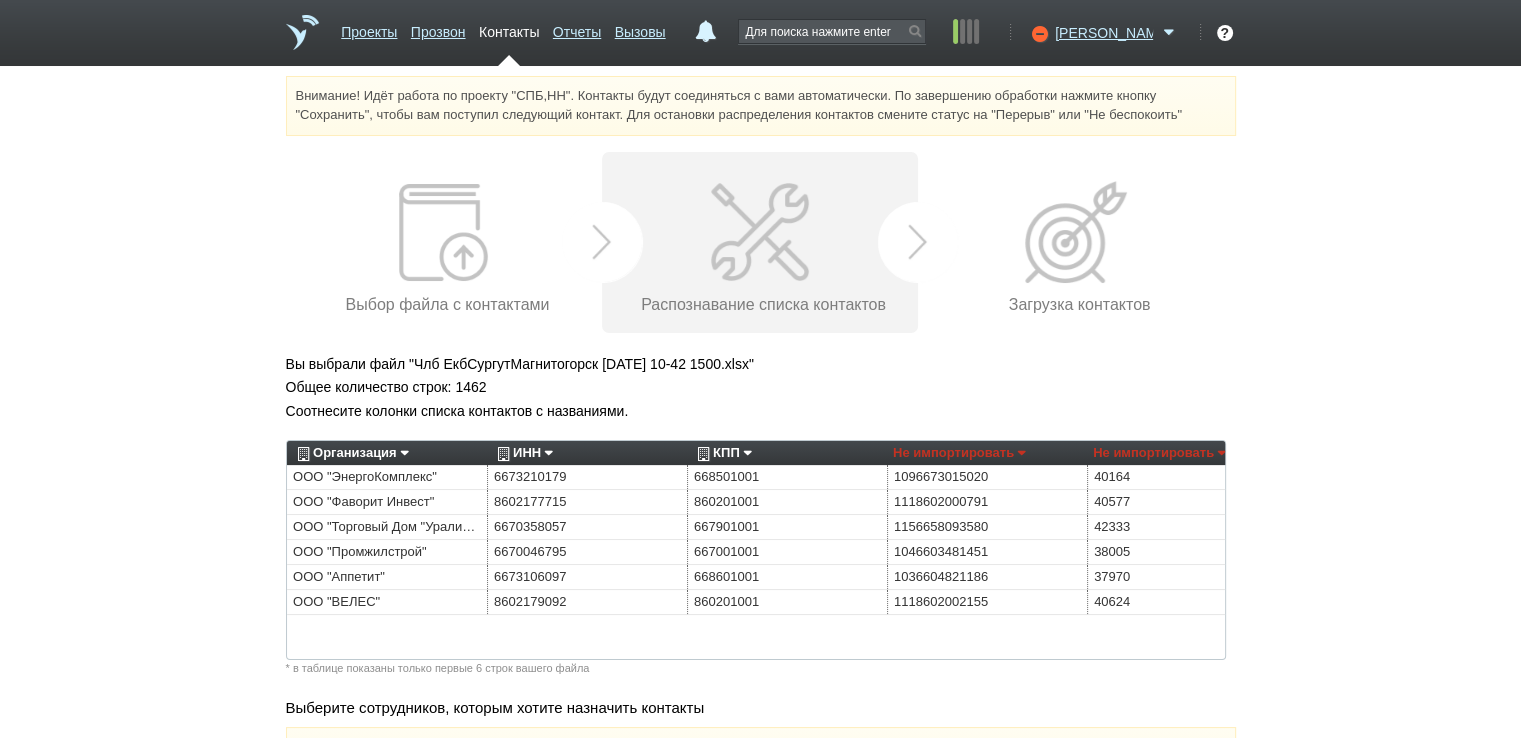 click on "Организация" at bounding box center [350, 453] 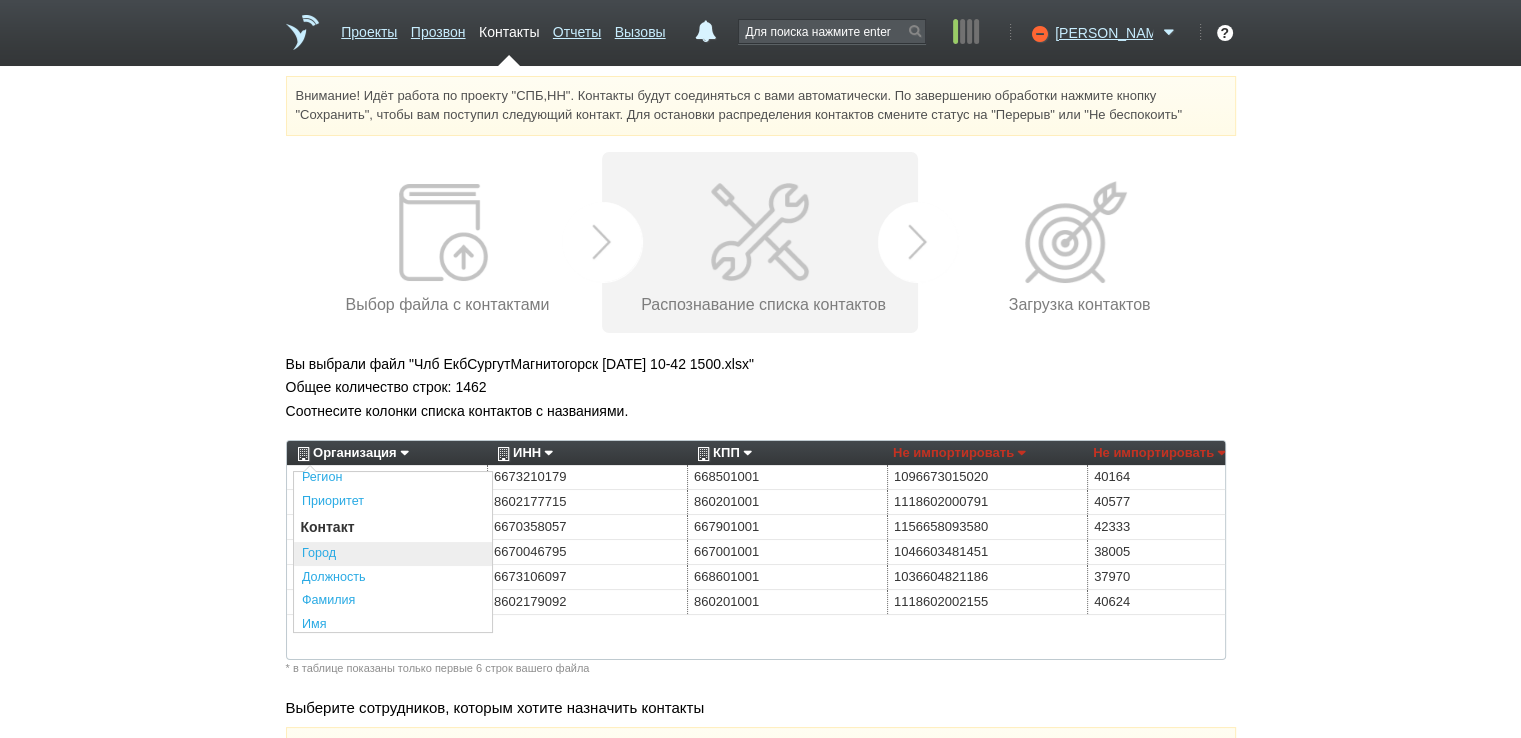 scroll, scrollTop: 400, scrollLeft: 0, axis: vertical 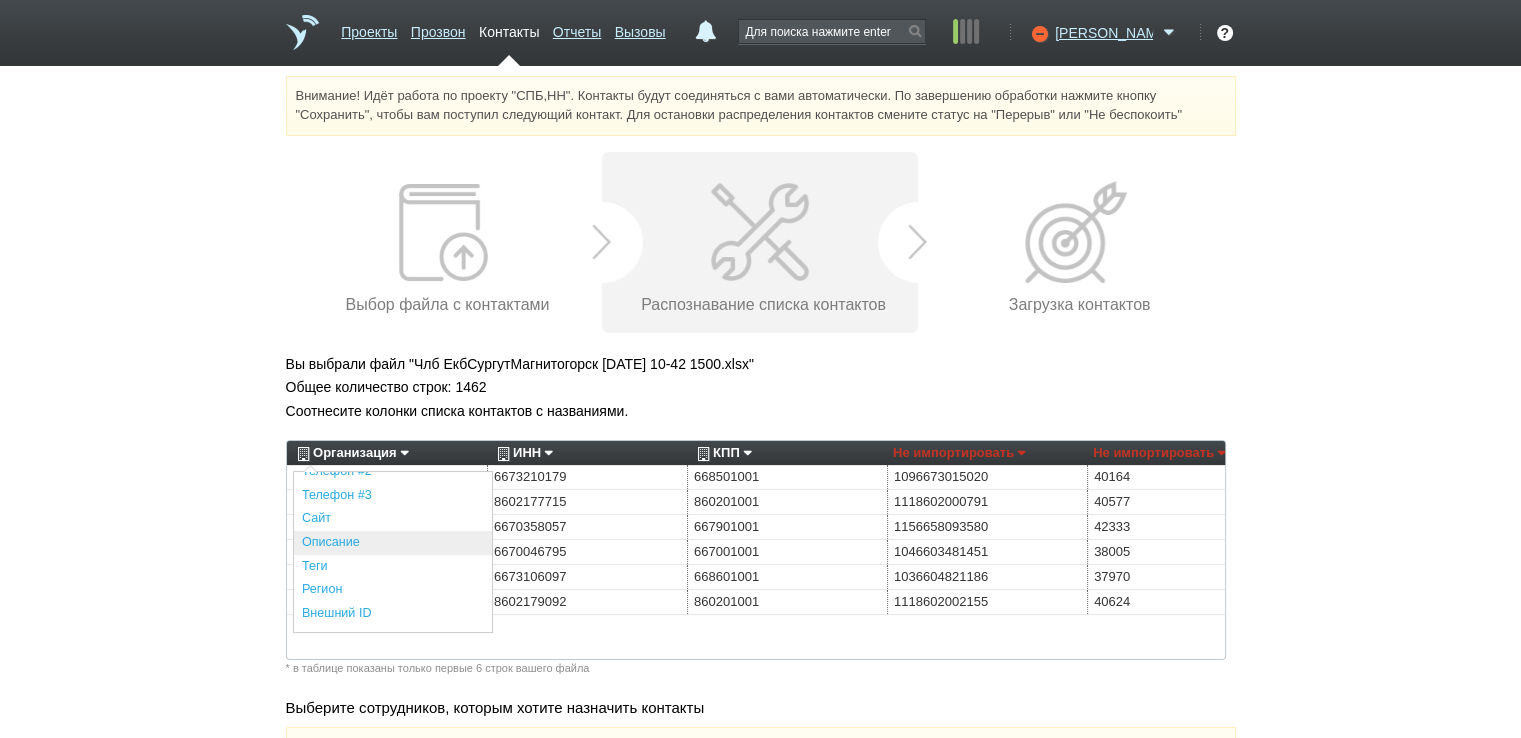 click on "Описание" at bounding box center (393, 543) 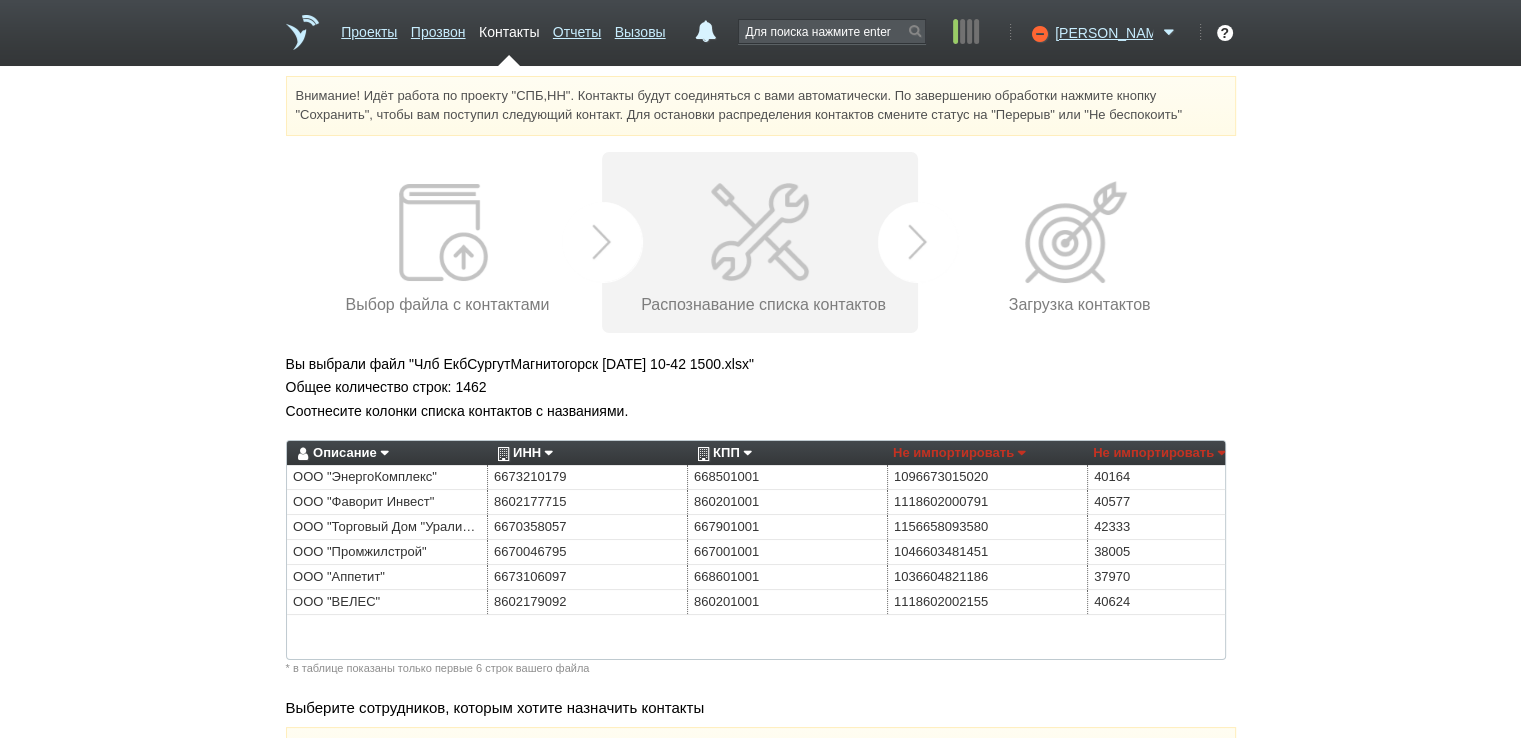 click on "ИНН" at bounding box center (522, 453) 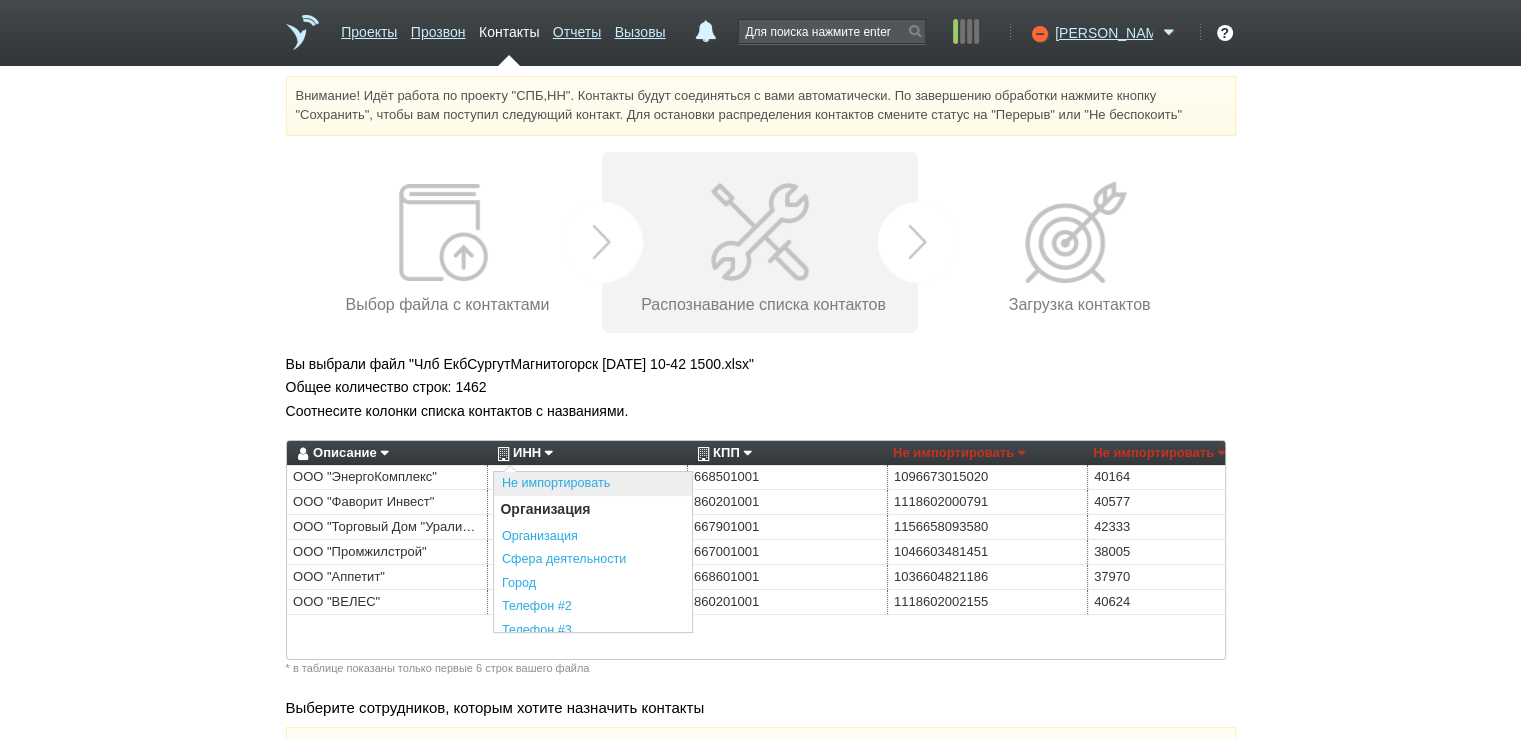 click on "Не импортировать" at bounding box center (593, 484) 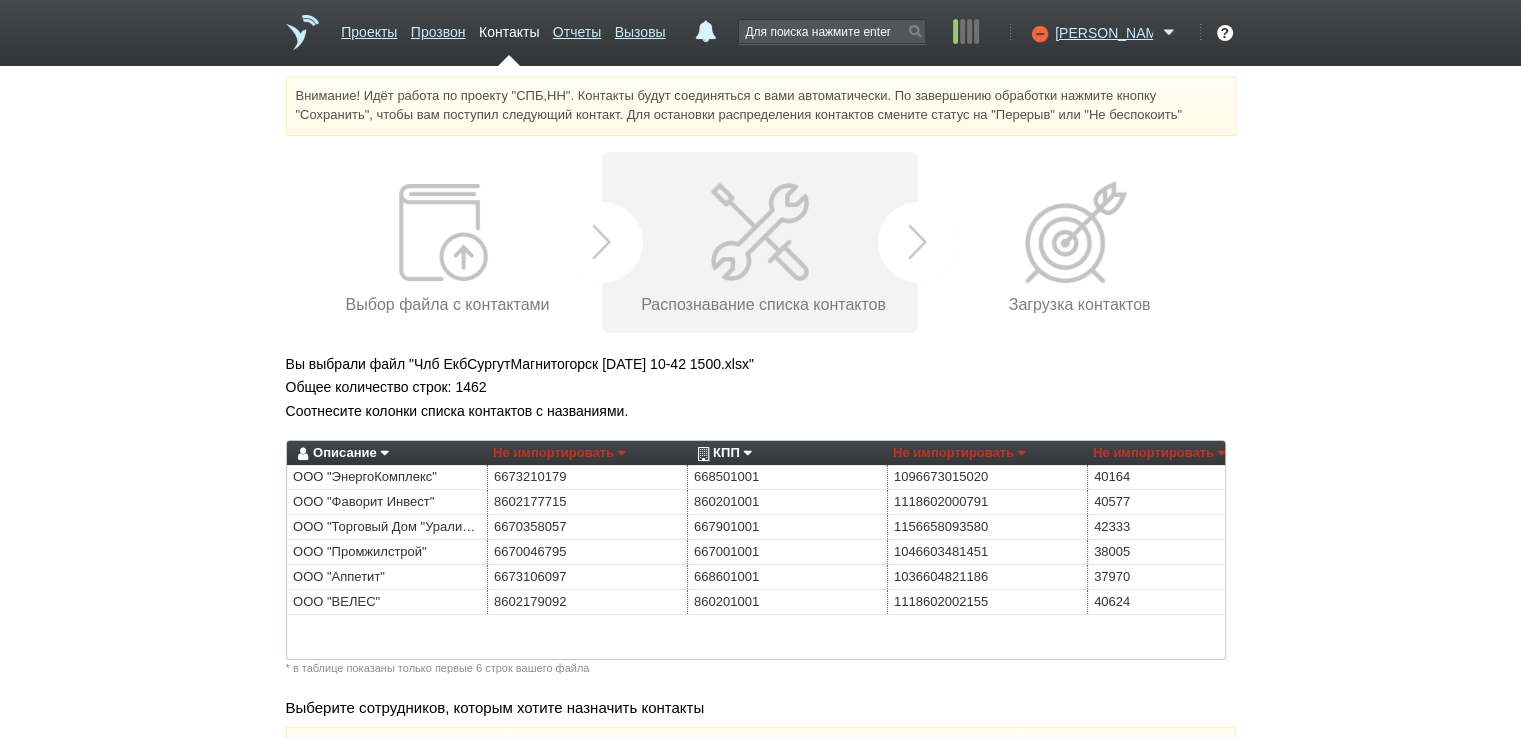 click on "КПП" at bounding box center [722, 453] 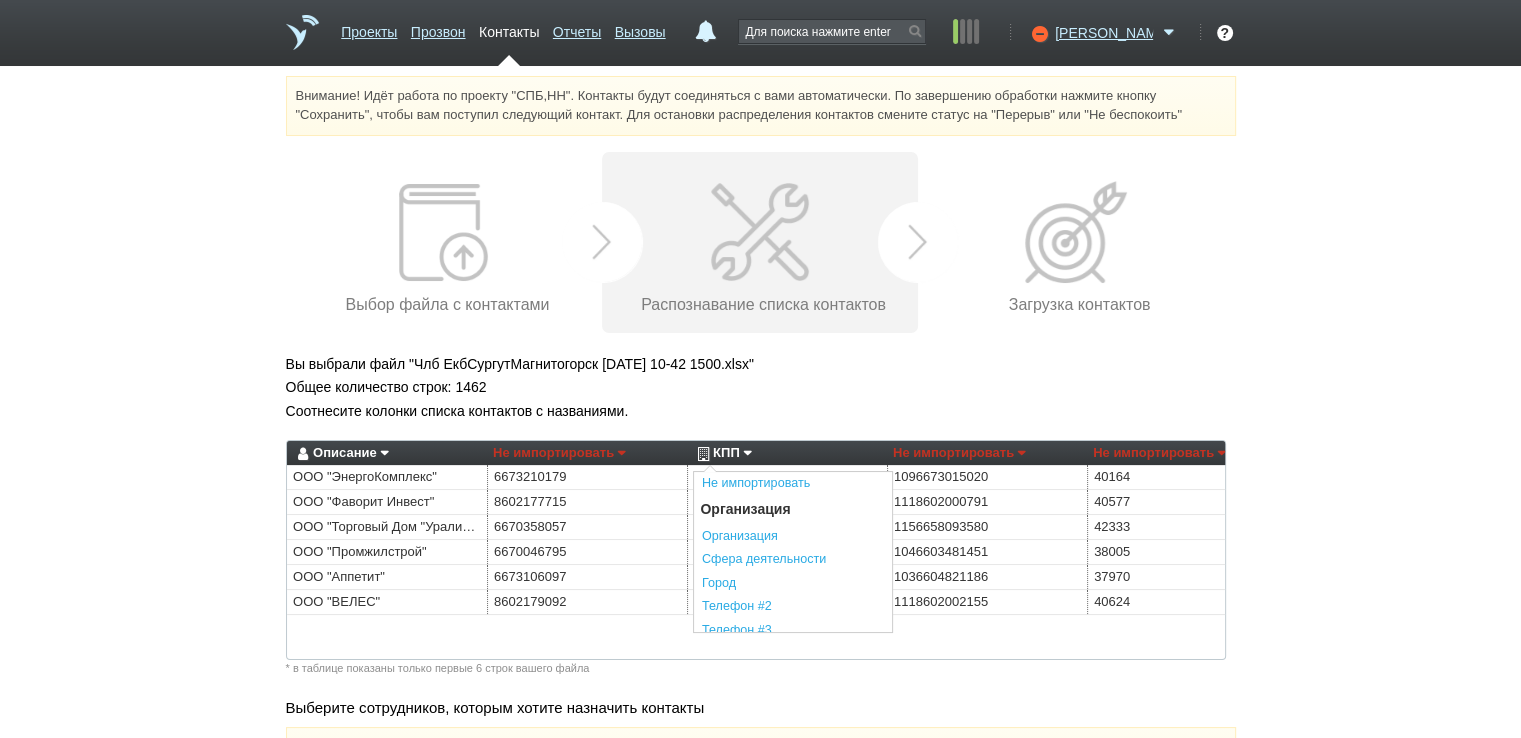 click on "Не импортировать" at bounding box center (793, 484) 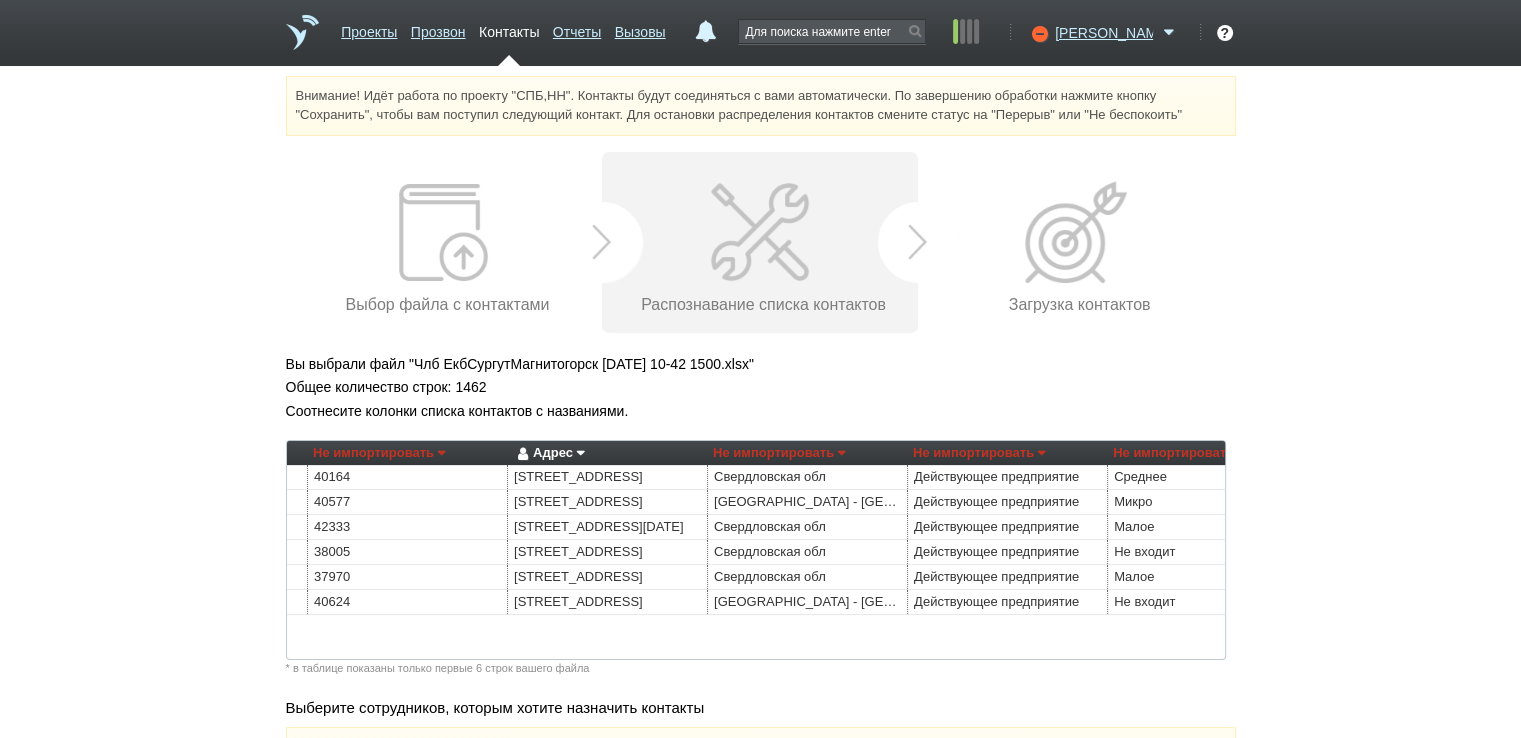 scroll, scrollTop: 0, scrollLeft: 790, axis: horizontal 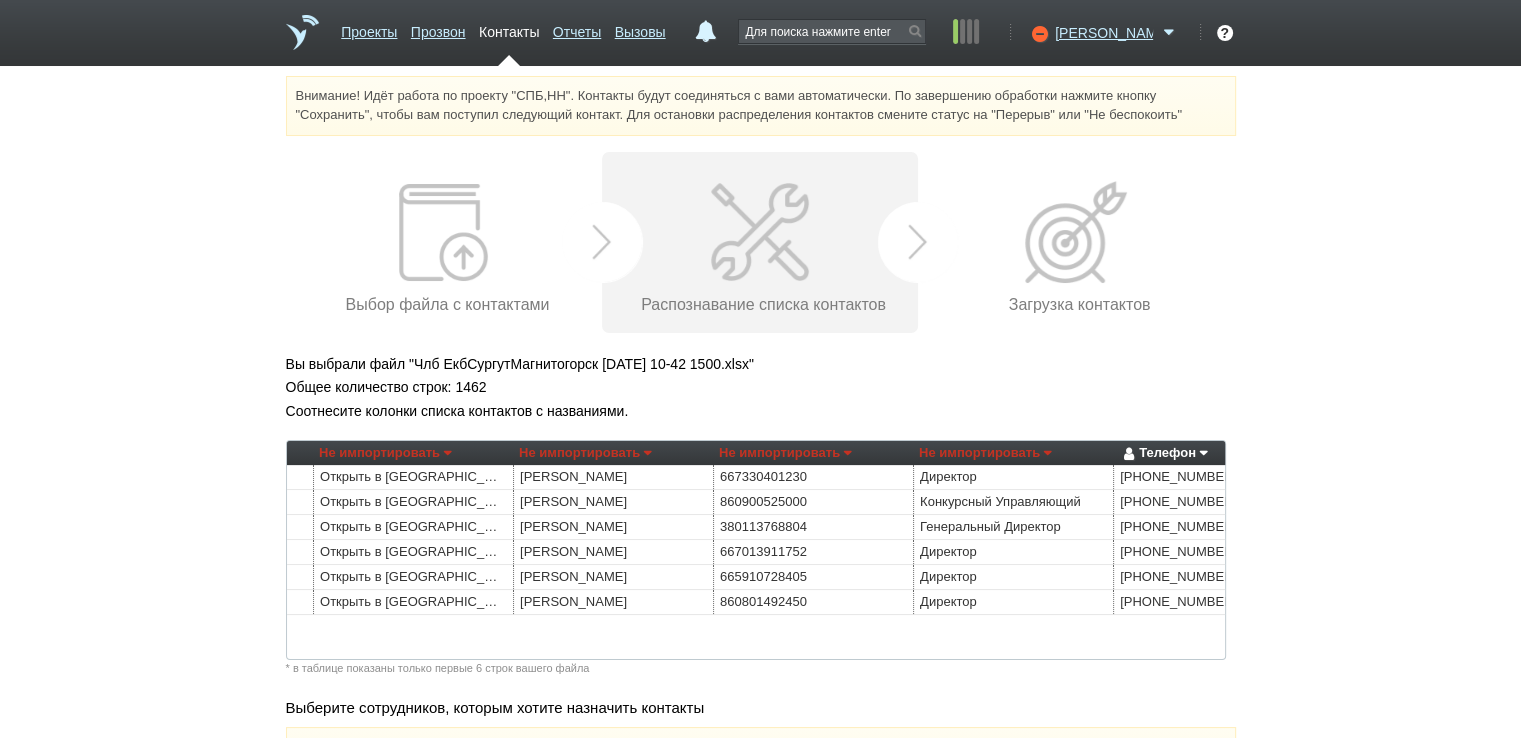 click on "Не импортировать" at bounding box center (585, 453) 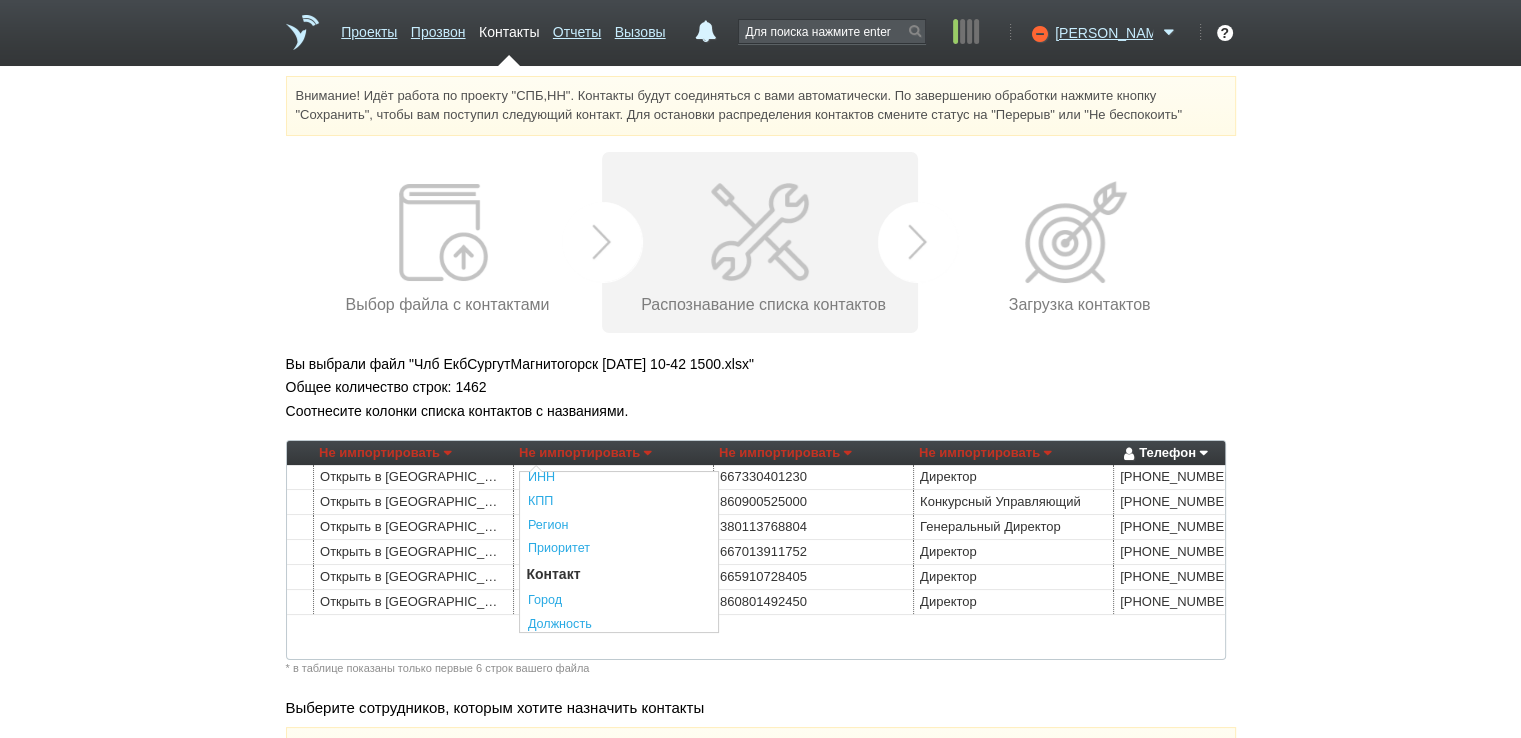 scroll, scrollTop: 300, scrollLeft: 0, axis: vertical 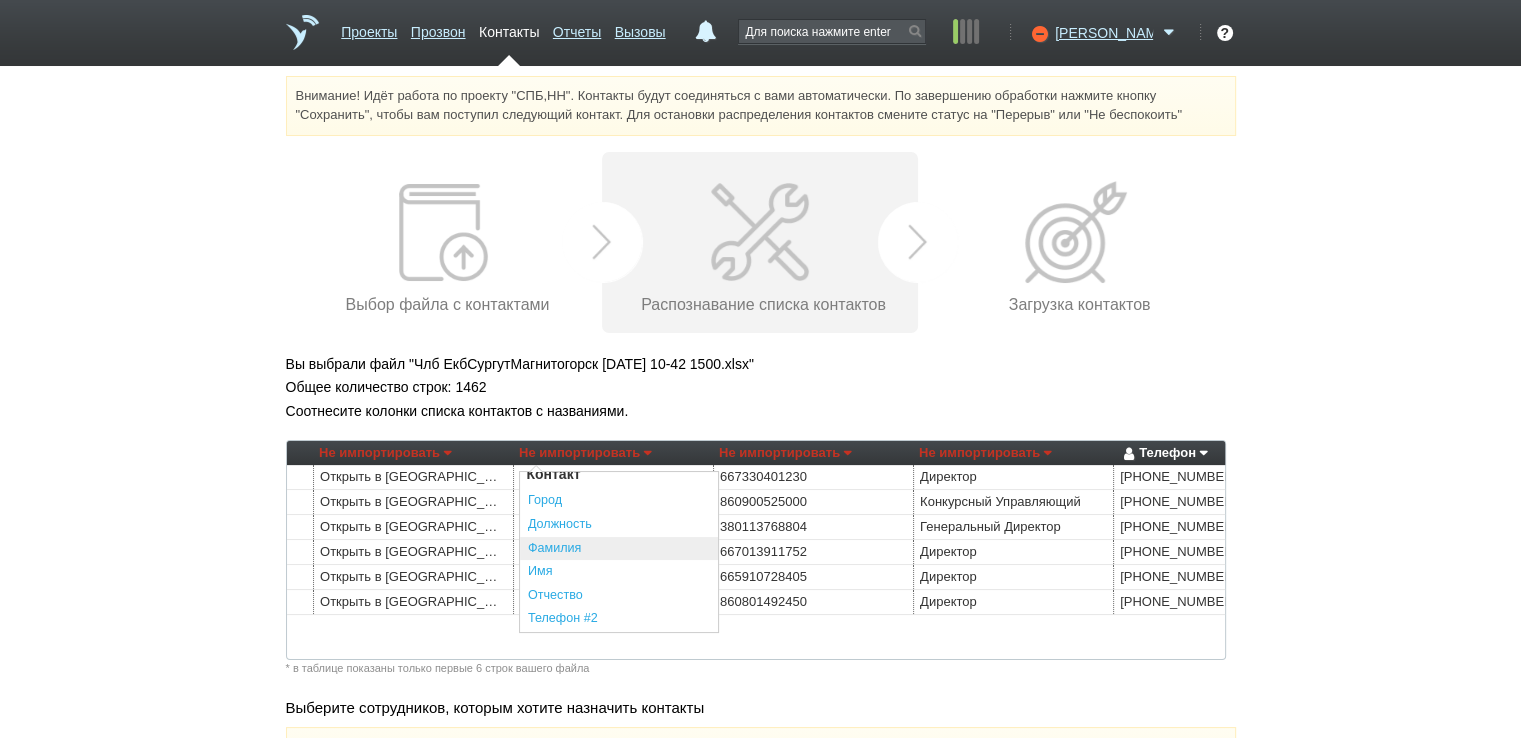 click on "Фамилия" at bounding box center (619, 549) 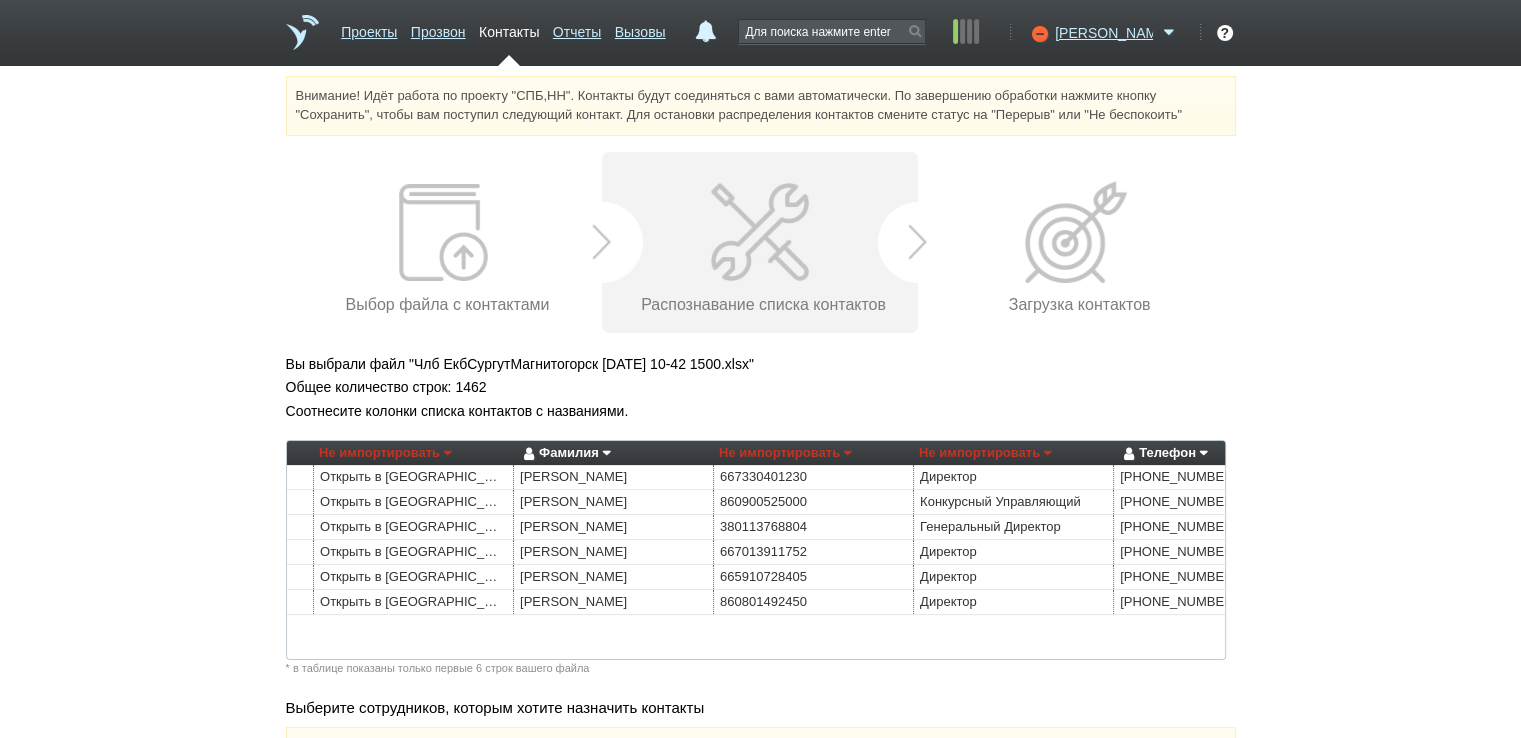 click on "Не импортировать Не импортировать Преобразовать хеш номер Организация Организация Сфера деятельности Город E-mail Телефон Телефон #2 Телефон #3 Сайт Описание ИНН КПП Адрес Регион Приоритет Контакт Город Должность Фамилия Имя Отчество E-mail Телефон Телефон #2 Телефон #3 Сайт Описание Теги Адрес Регион Внешний ID Приоритет Наименование Не импортировать Преобразовать хеш номер Организация Организация Сфера деятельности Город E-mail Телефон Телефон #2 Телефон #3 Сайт Описание ИНН КПП Адрес Регион Приоритет Контакт Город Должность Фамилия Имя Отчество E-mail Телефон" at bounding box center (1013, 453) 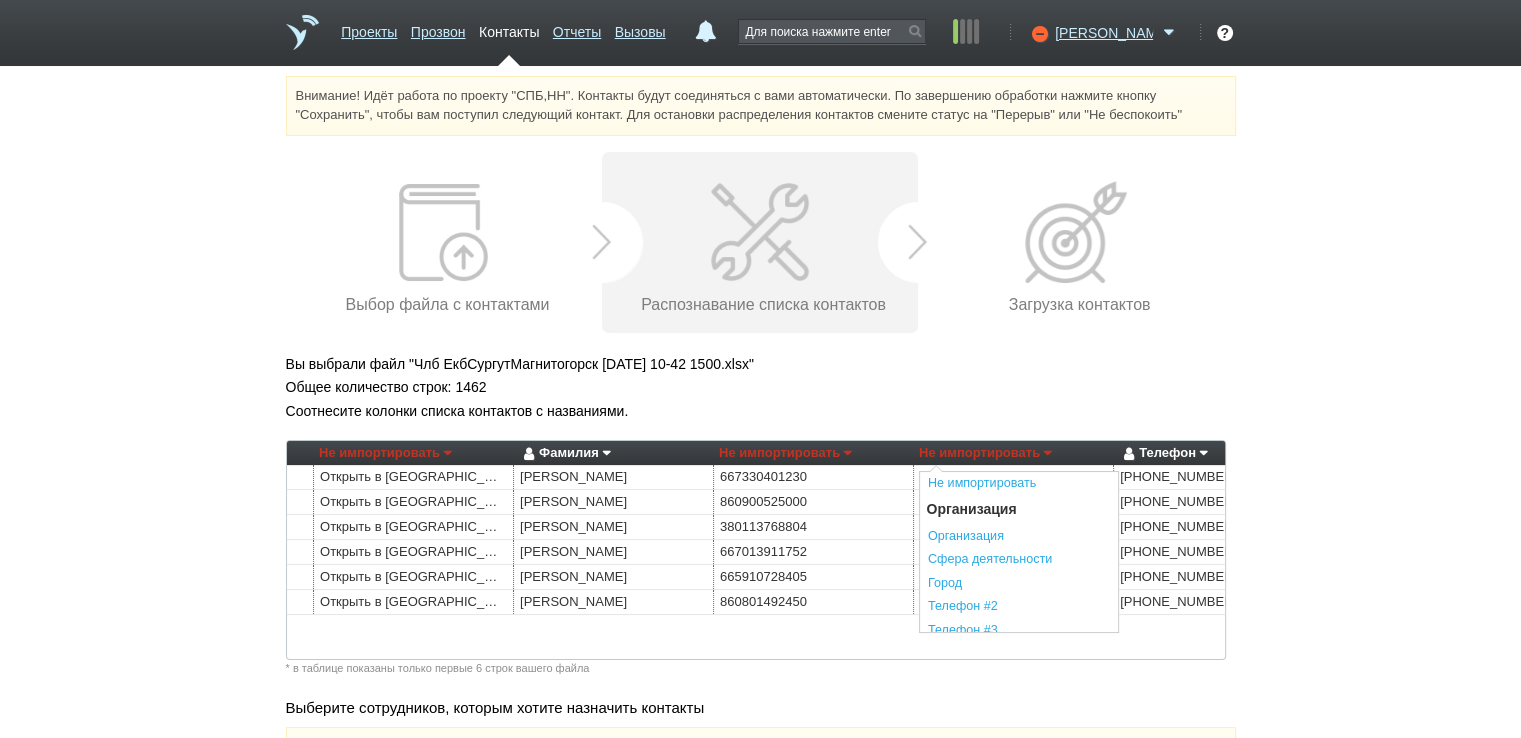 scroll, scrollTop: 300, scrollLeft: 0, axis: vertical 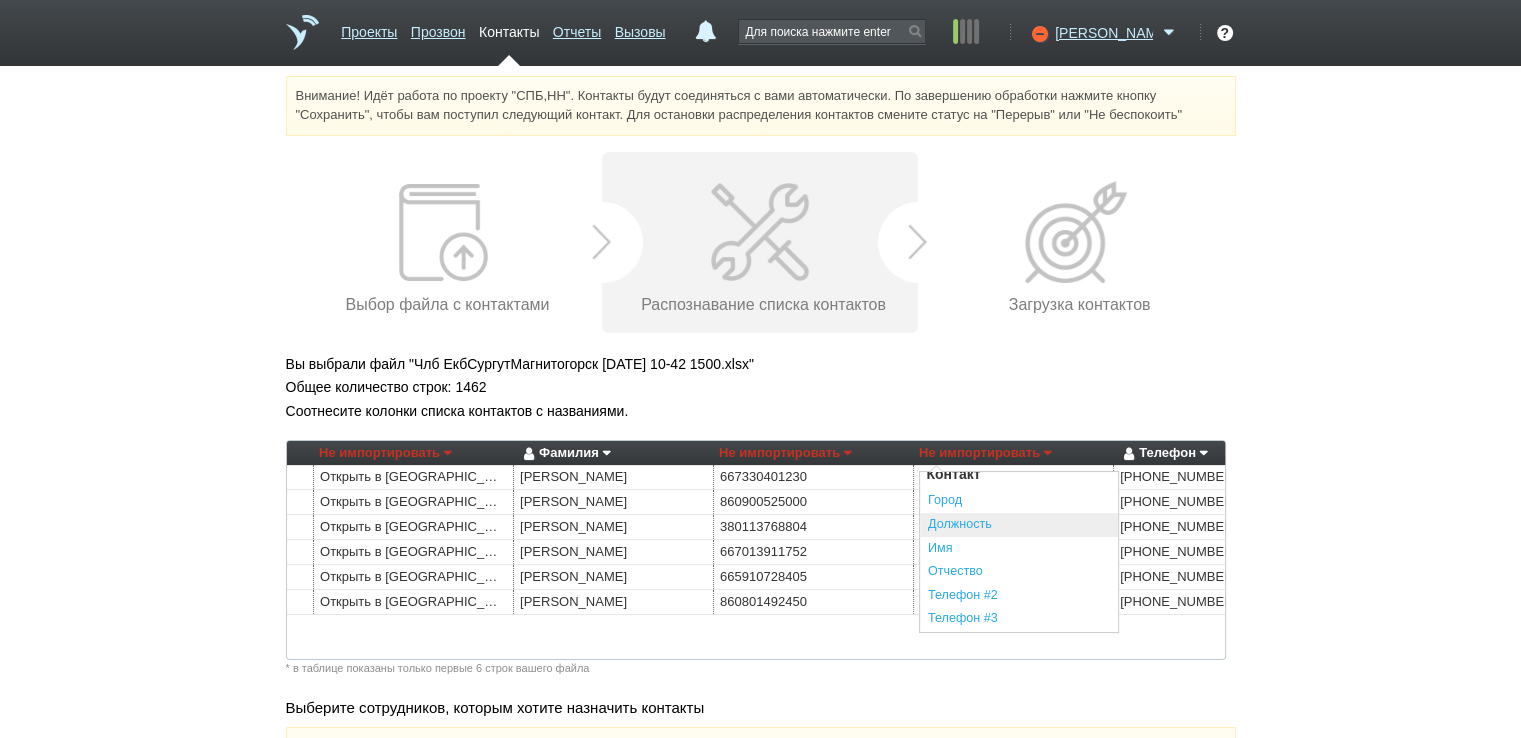 click on "Должность" at bounding box center [1019, 525] 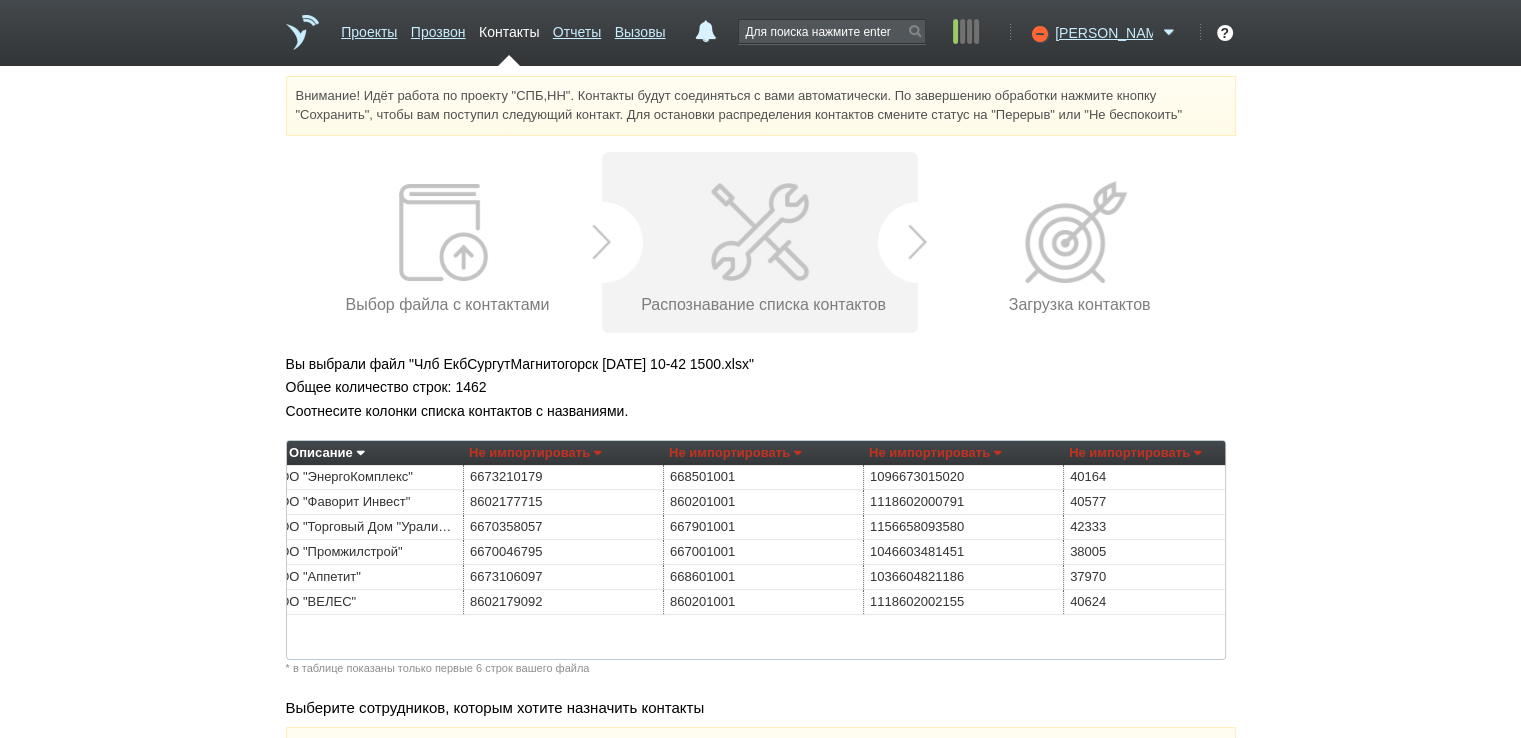 scroll, scrollTop: 0, scrollLeft: 0, axis: both 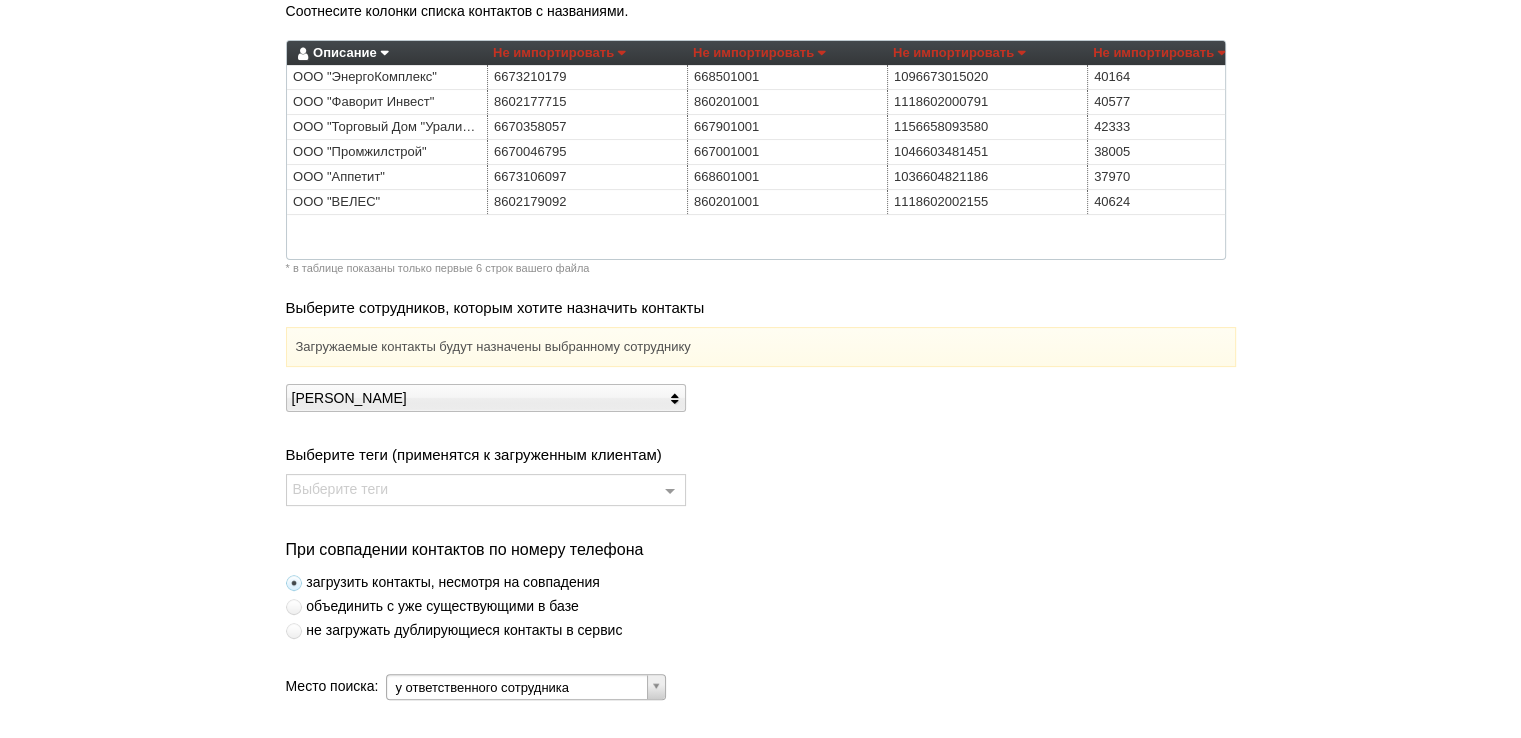 click at bounding box center (294, 631) 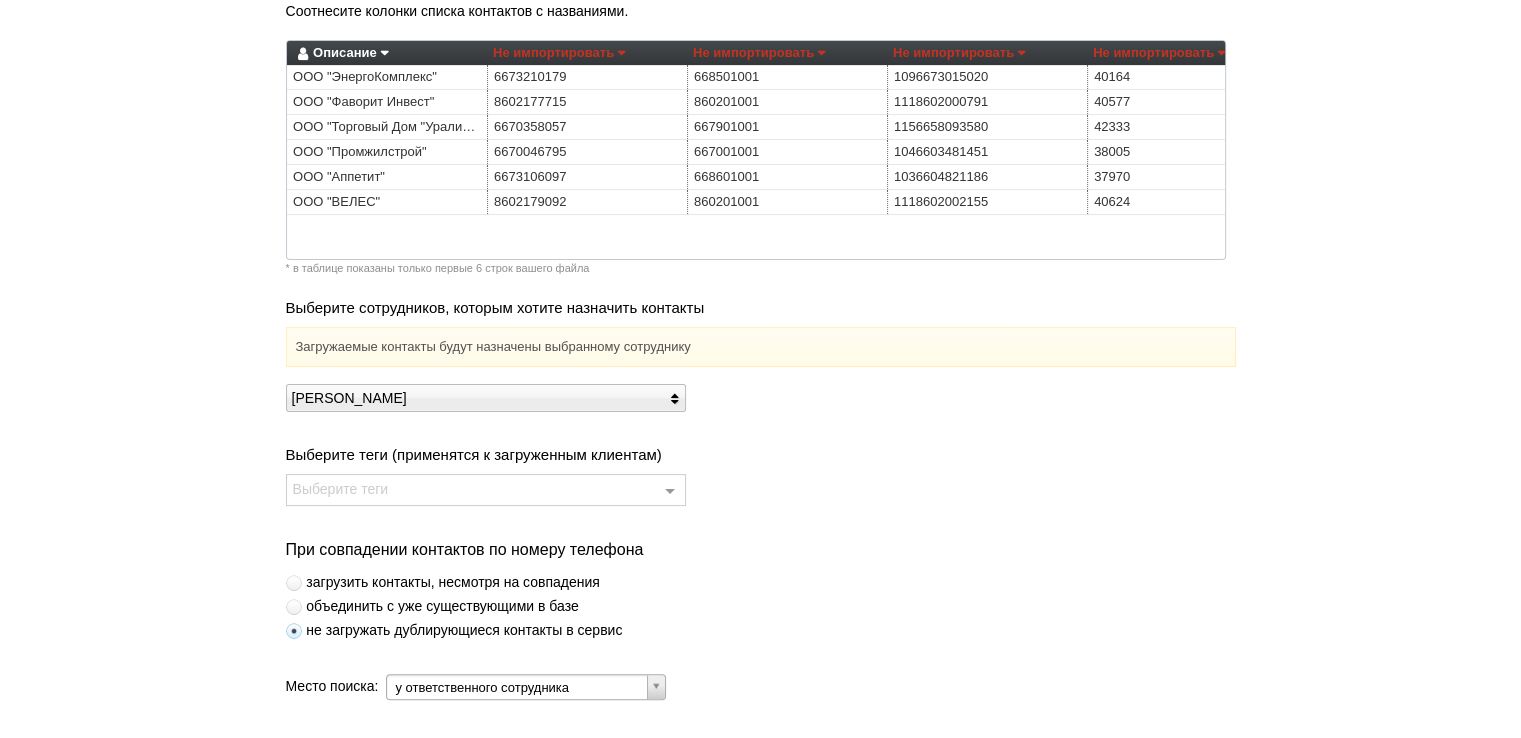 scroll, scrollTop: 527, scrollLeft: 0, axis: vertical 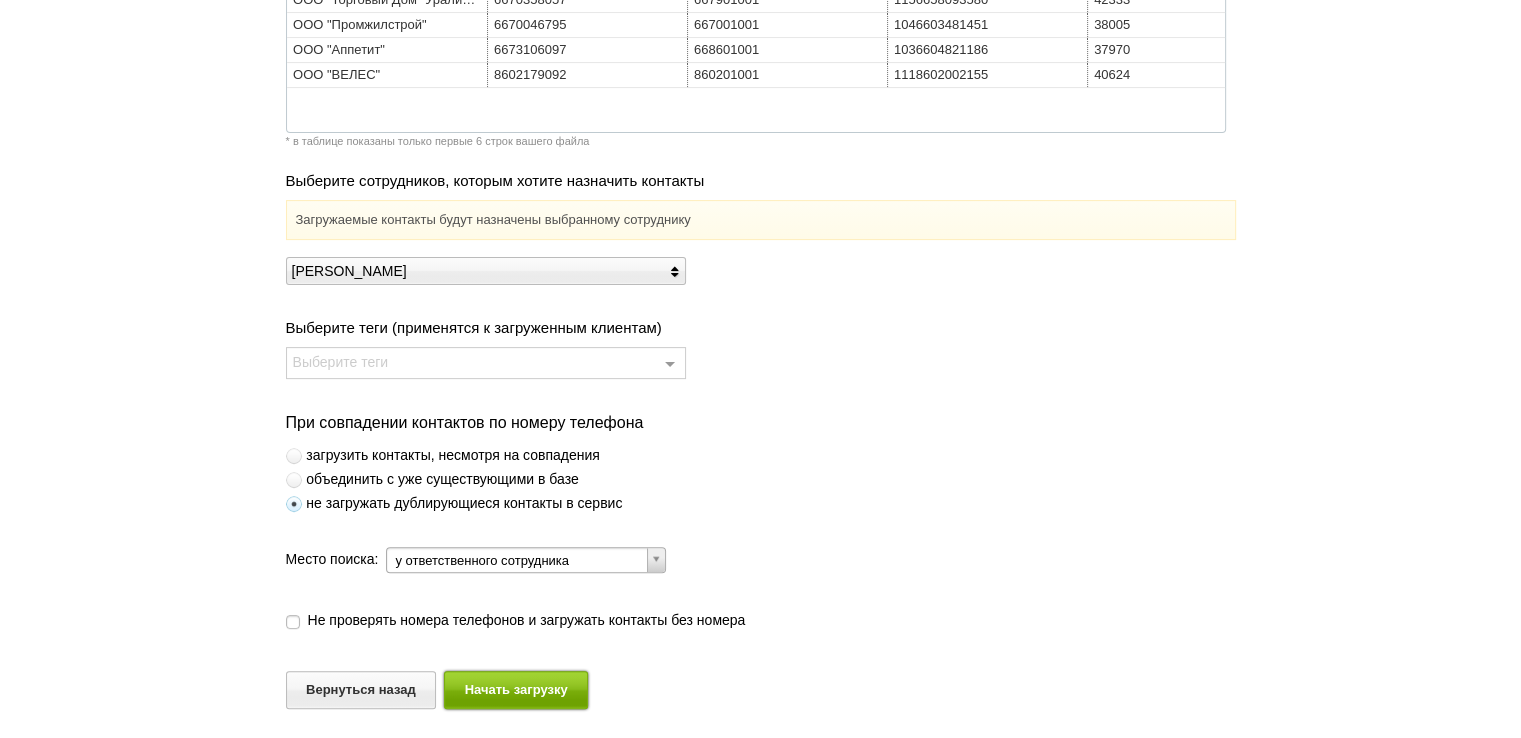 click on "Начать загрузку" at bounding box center [516, 689] 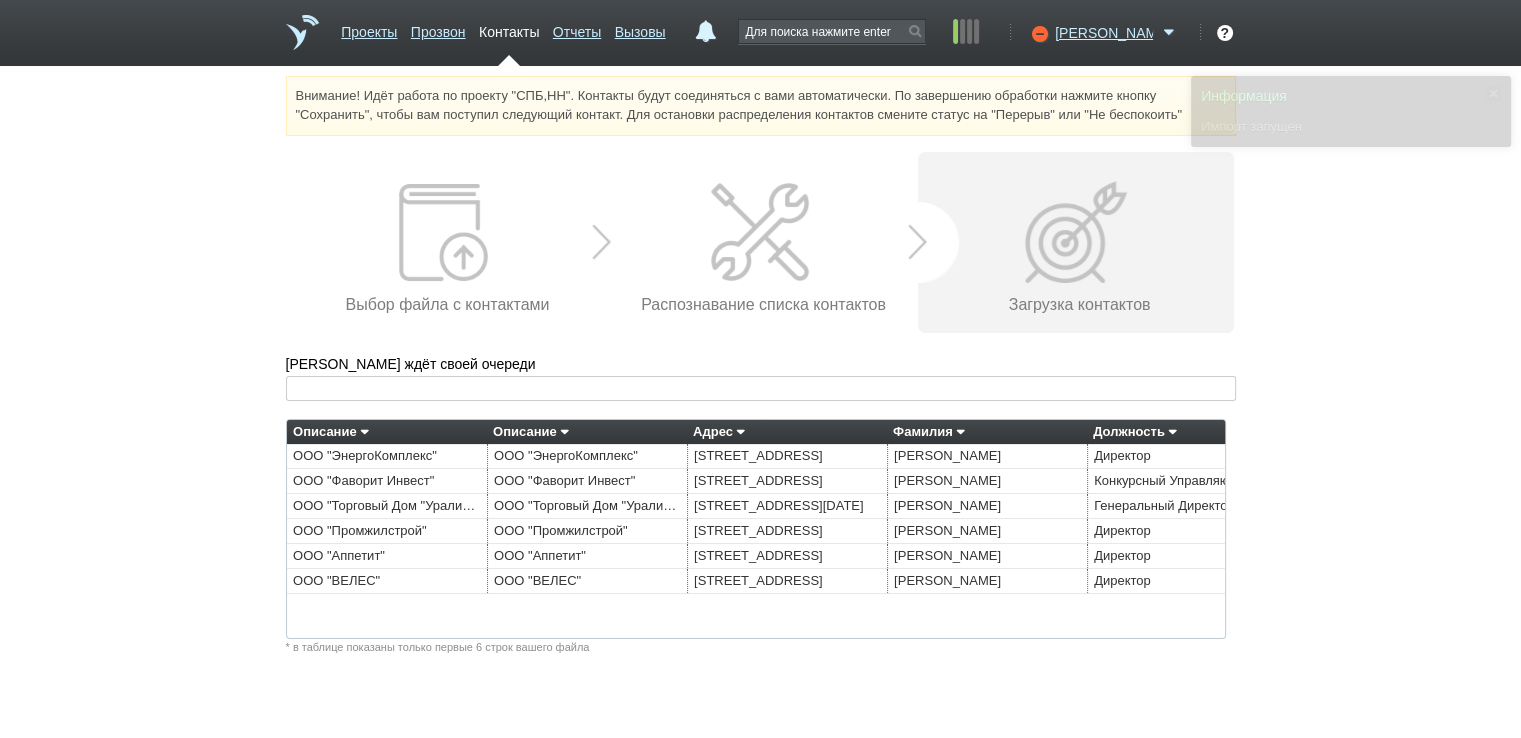 scroll, scrollTop: 0, scrollLeft: 0, axis: both 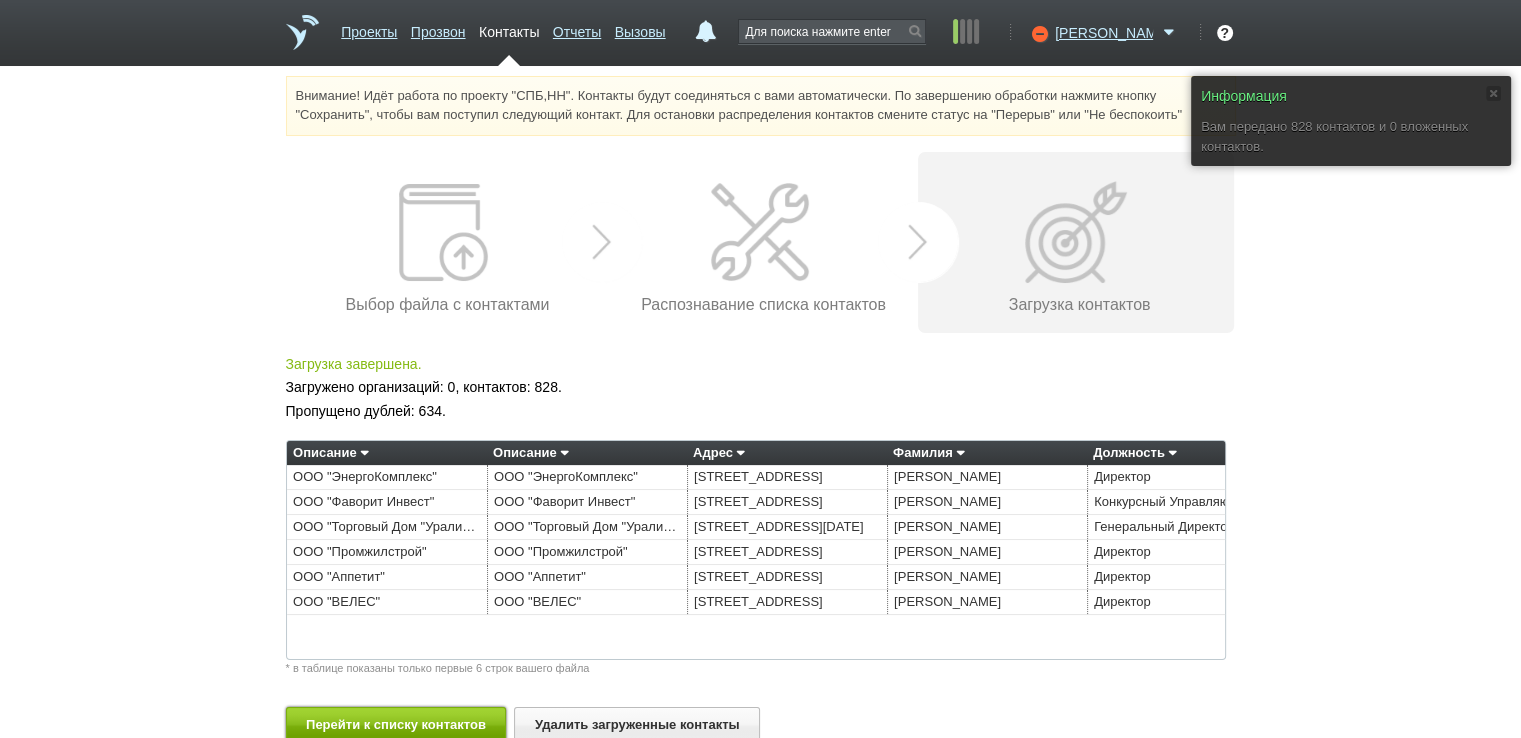click on "Перейти к списку контактов" at bounding box center (396, 725) 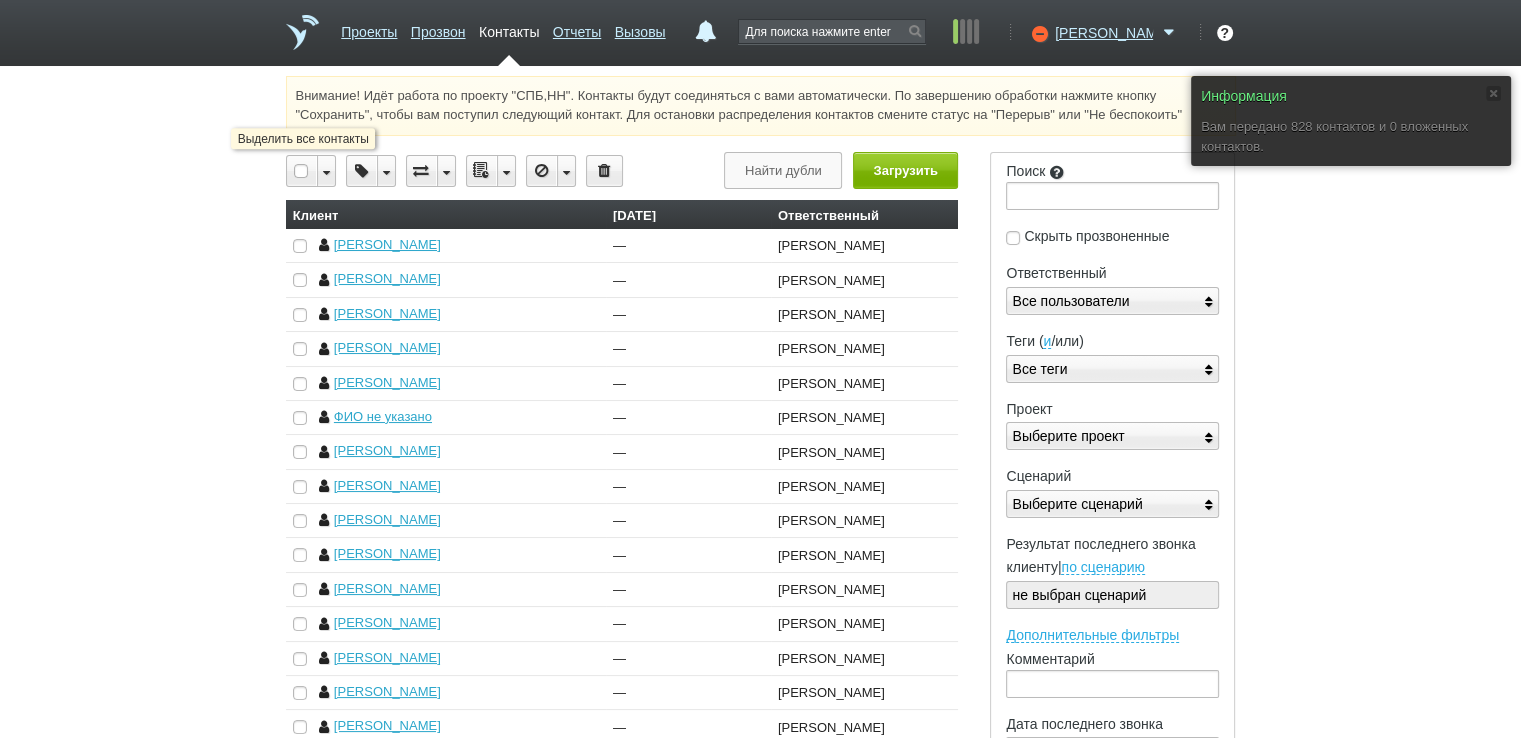 click at bounding box center [302, 171] 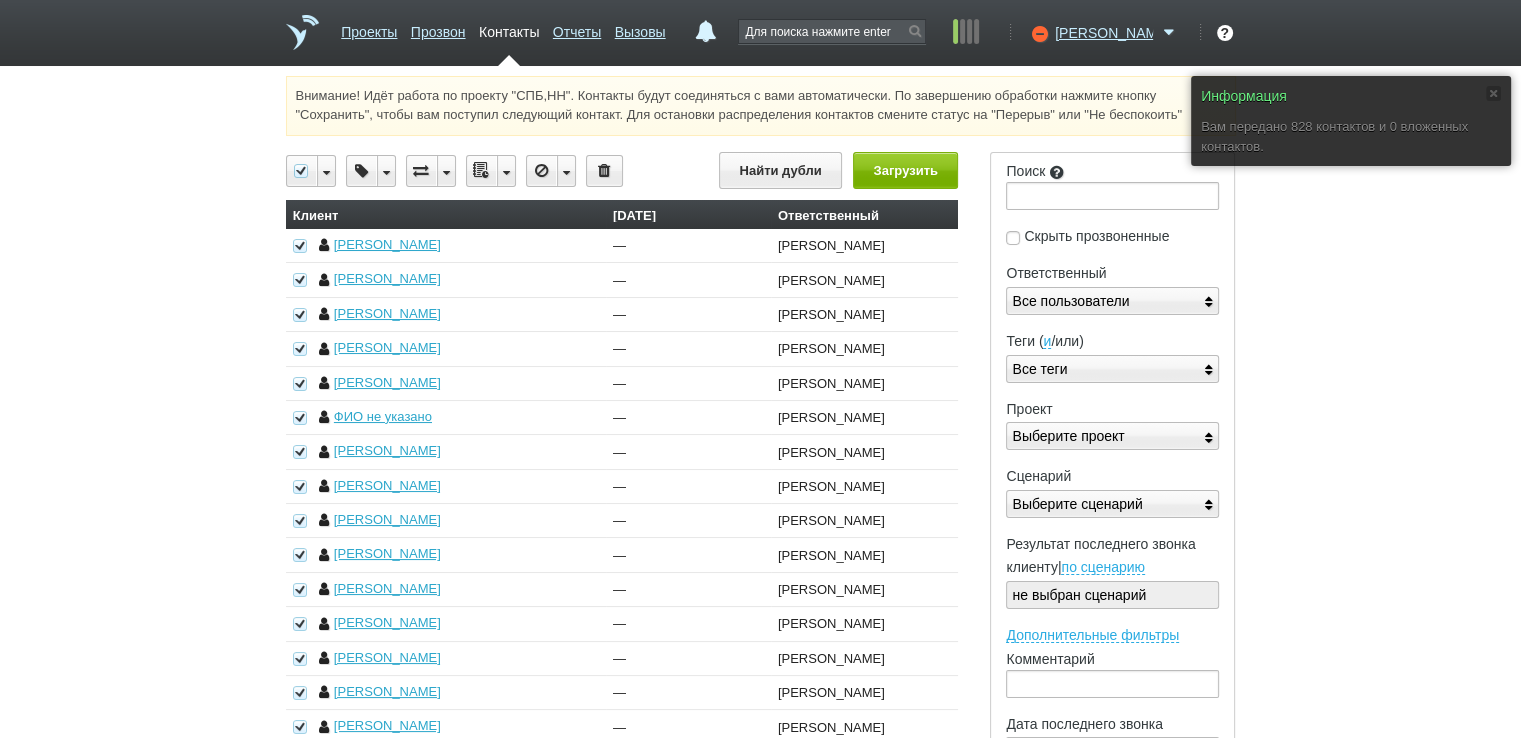 click at bounding box center [506, 171] 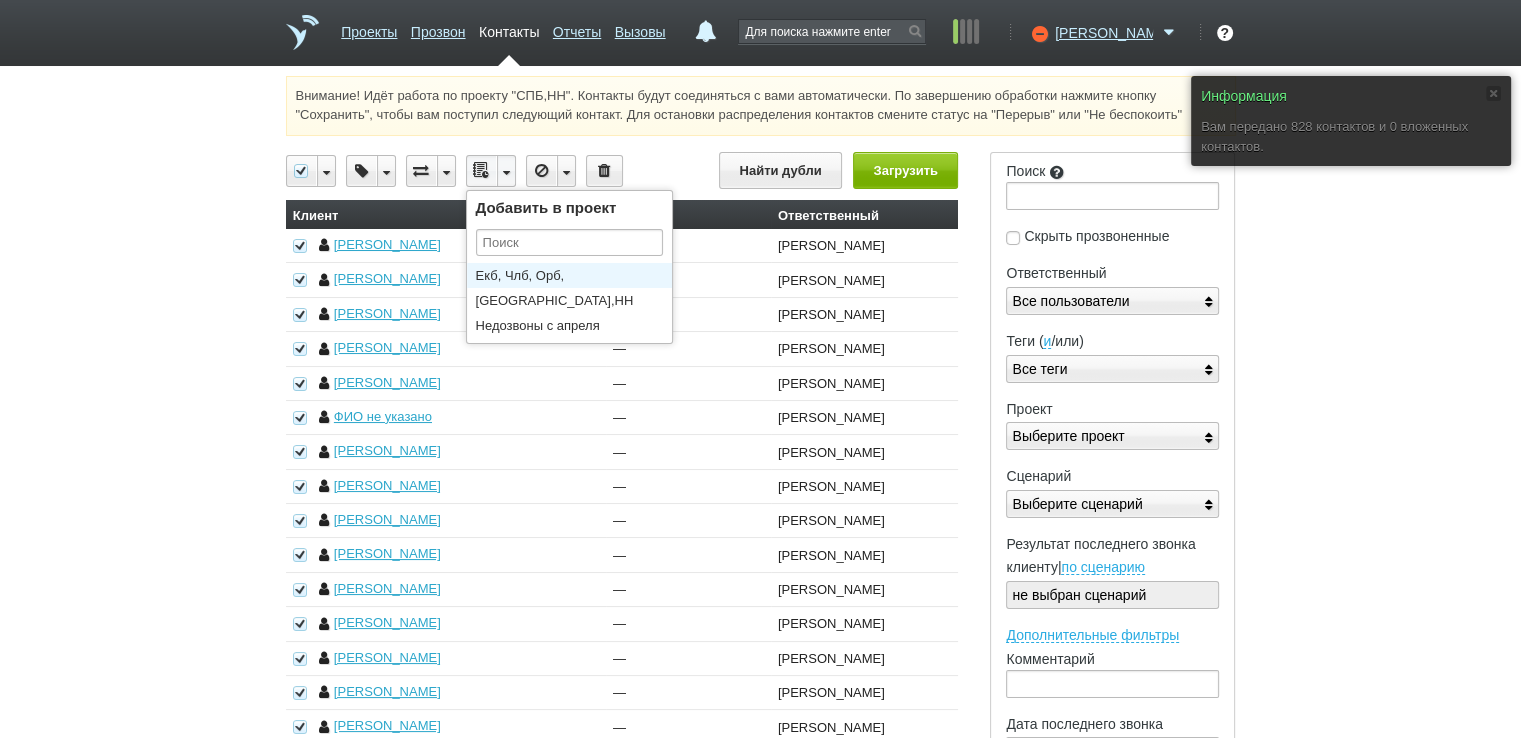click on "Екб, Члб, Орб,[GEOGRAPHIC_DATA],[GEOGRAPHIC_DATA], [GEOGRAPHIC_DATA]," at bounding box center (574, 275) 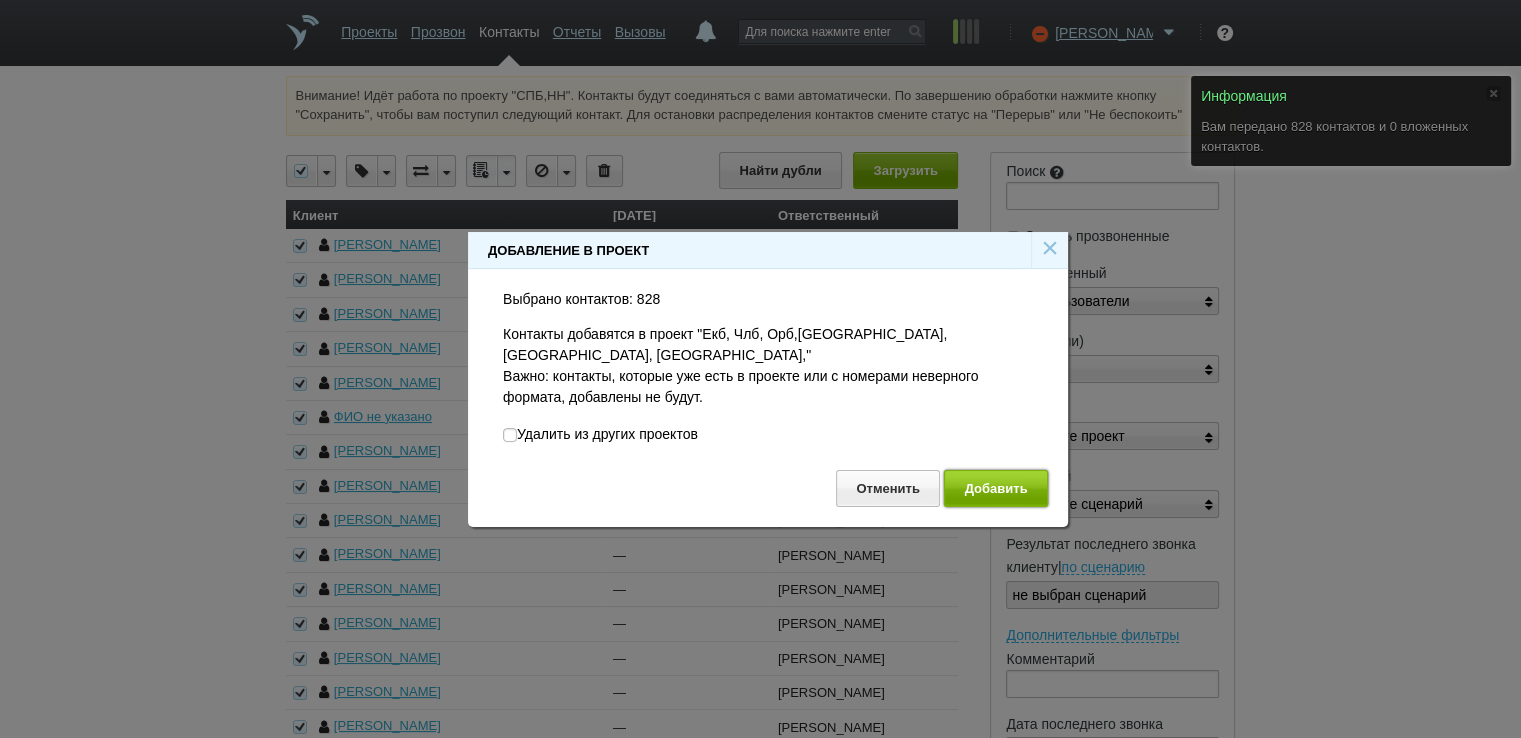 click on "Добавить" at bounding box center (996, 488) 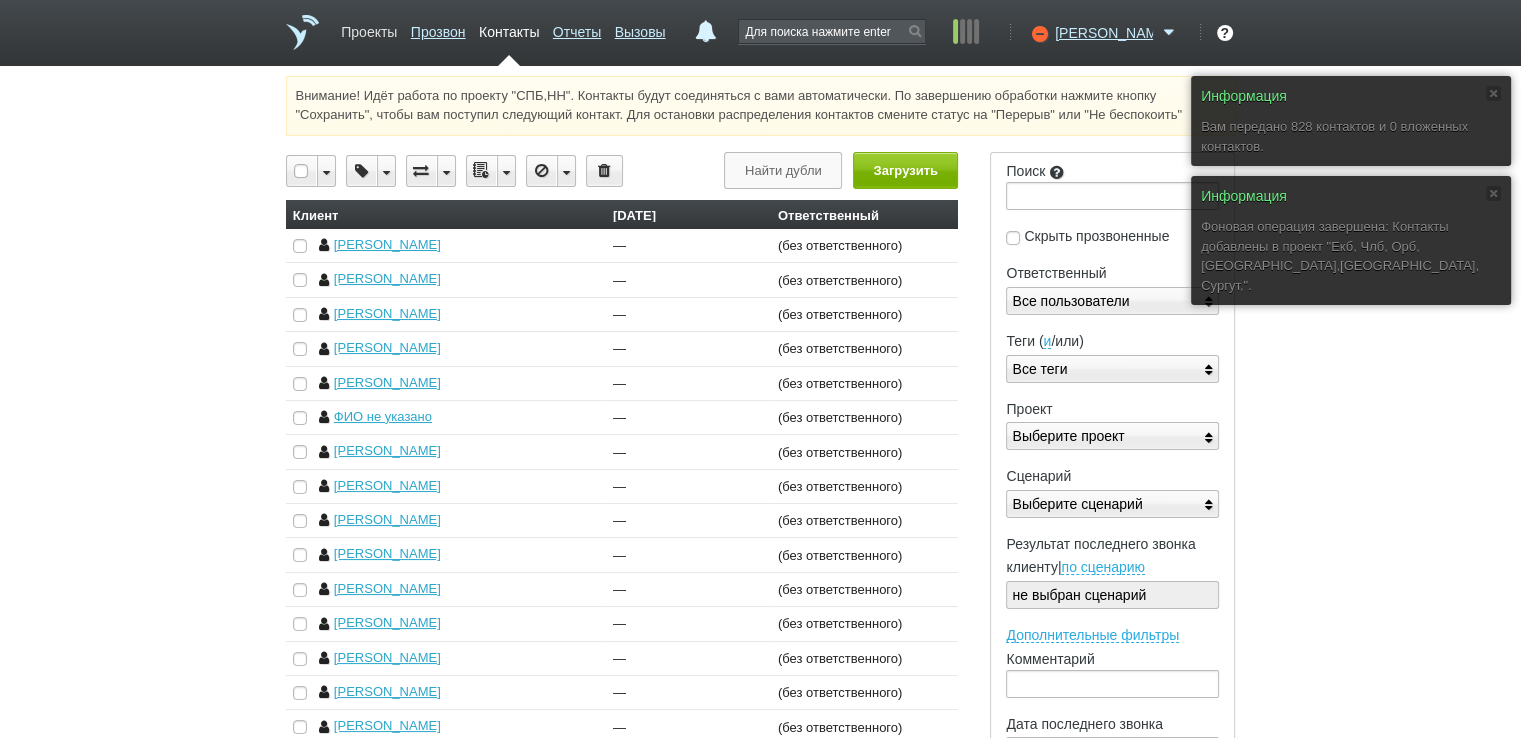 click on "Проекты" at bounding box center [369, 28] 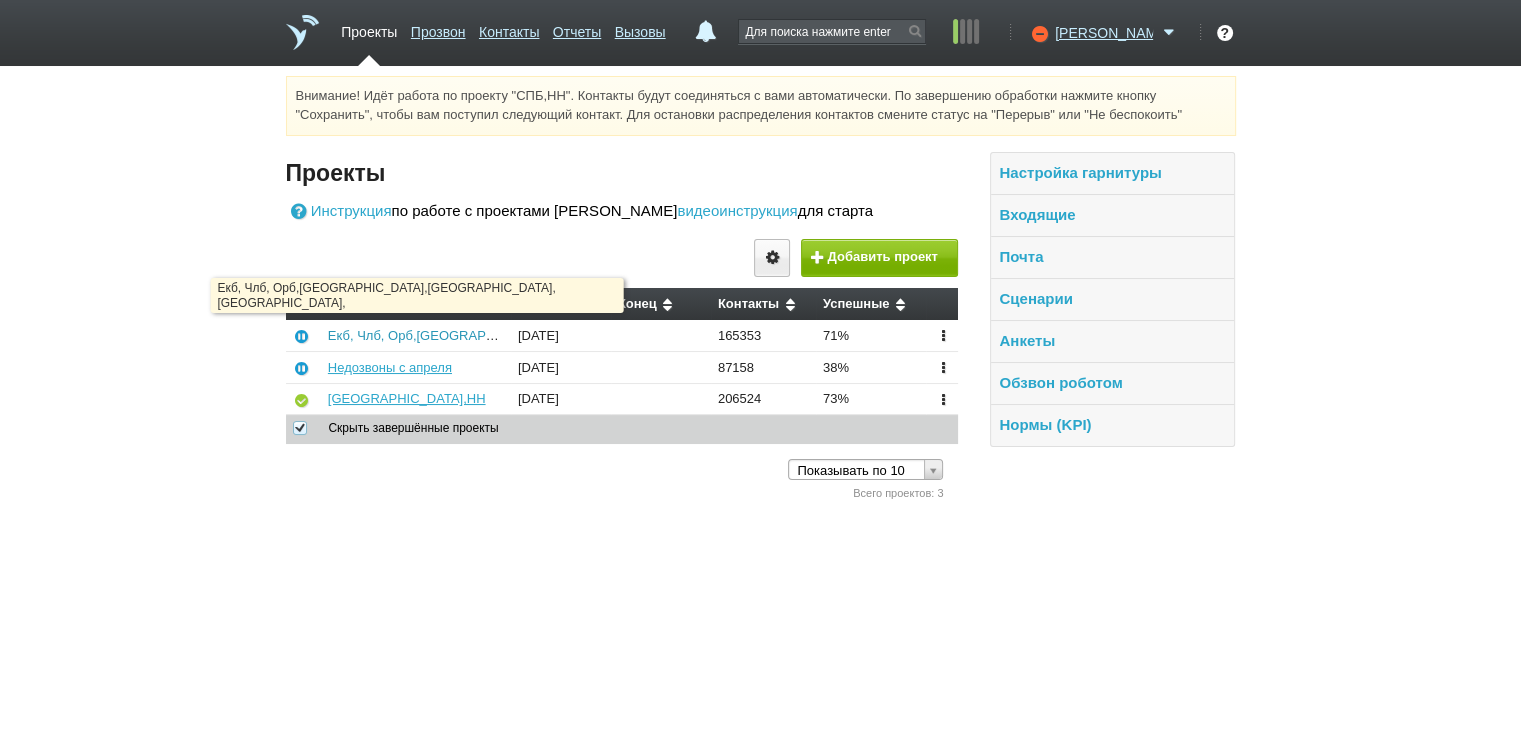 click on "Екб, Члб, Орб,[GEOGRAPHIC_DATA],[GEOGRAPHIC_DATA], [GEOGRAPHIC_DATA]," at bounding box center [582, 335] 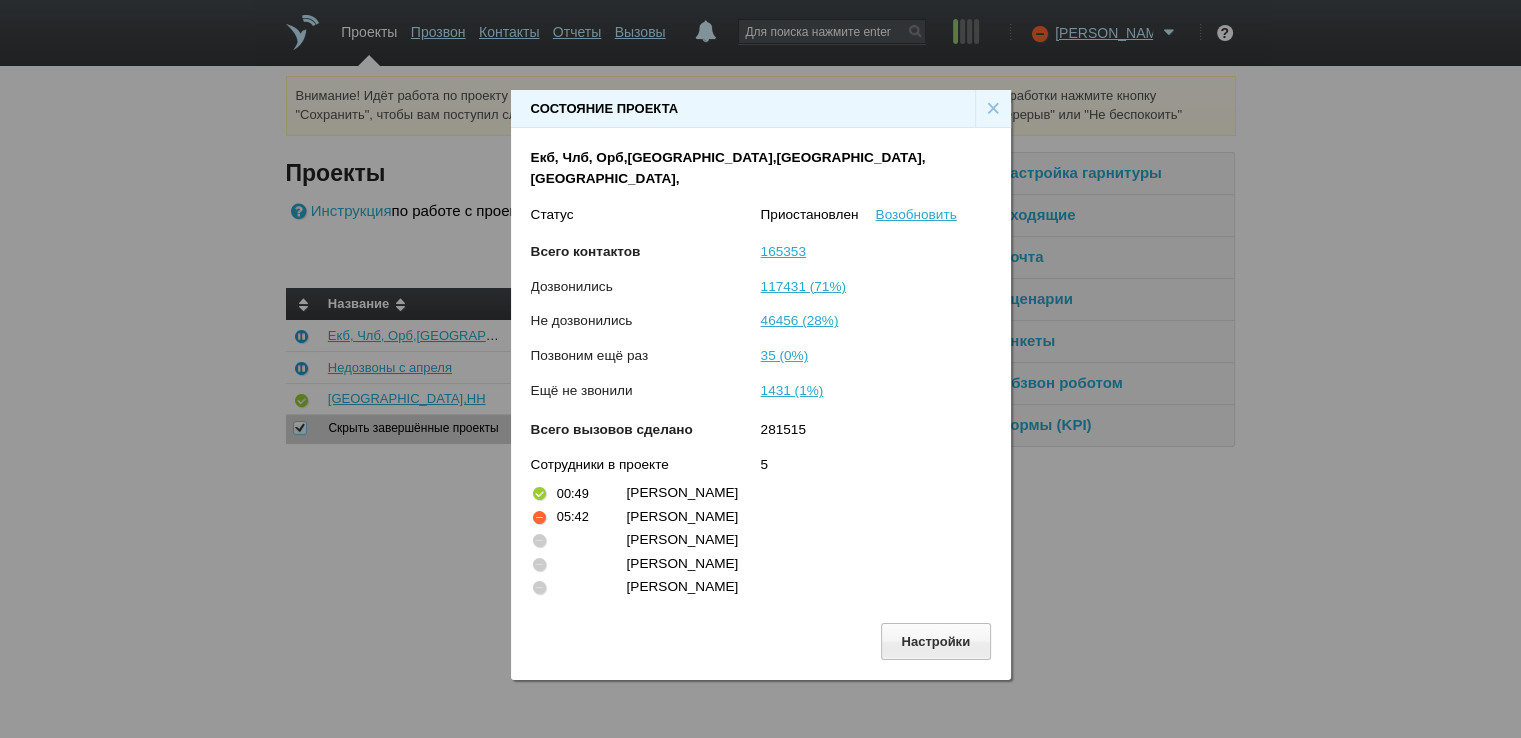 click on "×" at bounding box center (993, 109) 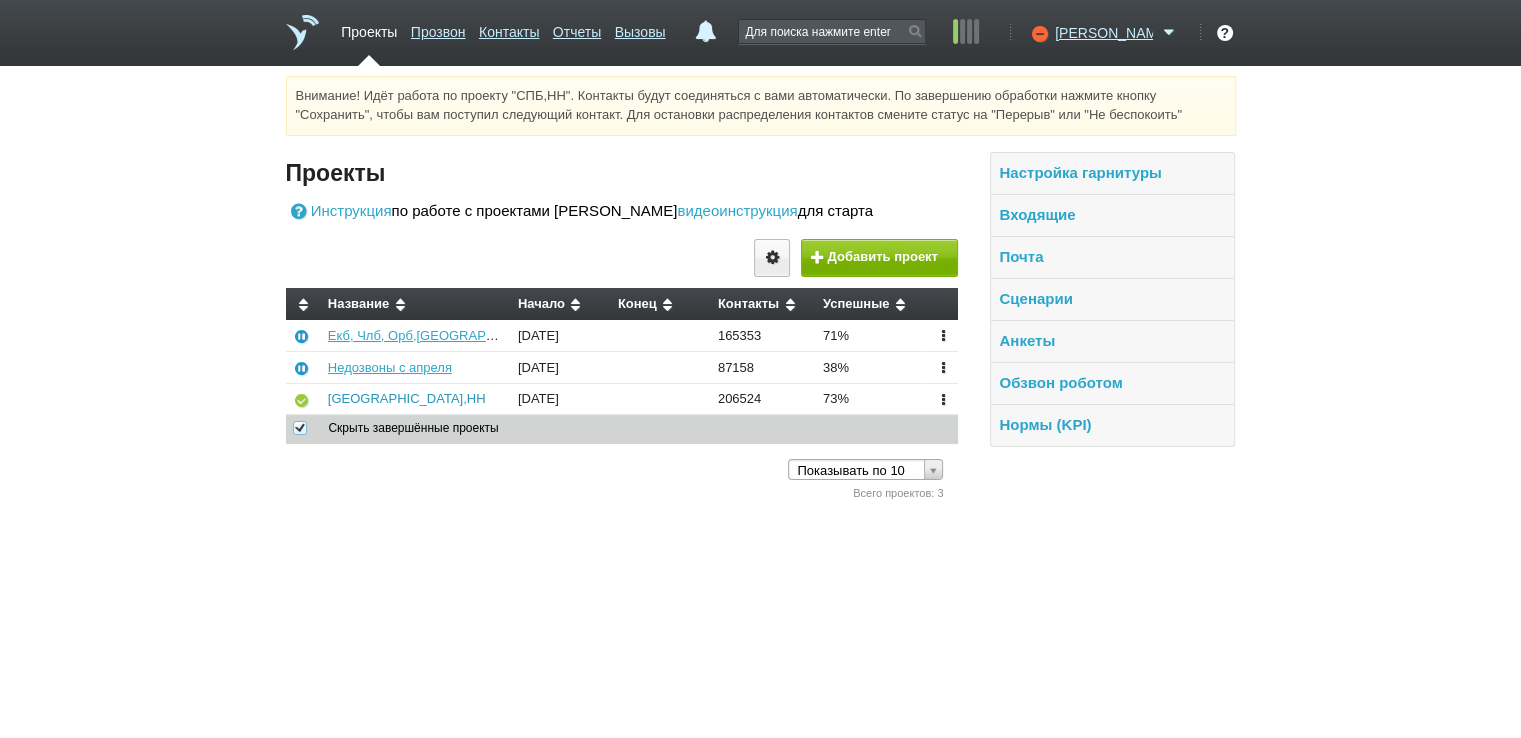 click on "[GEOGRAPHIC_DATA],НН" at bounding box center [407, 398] 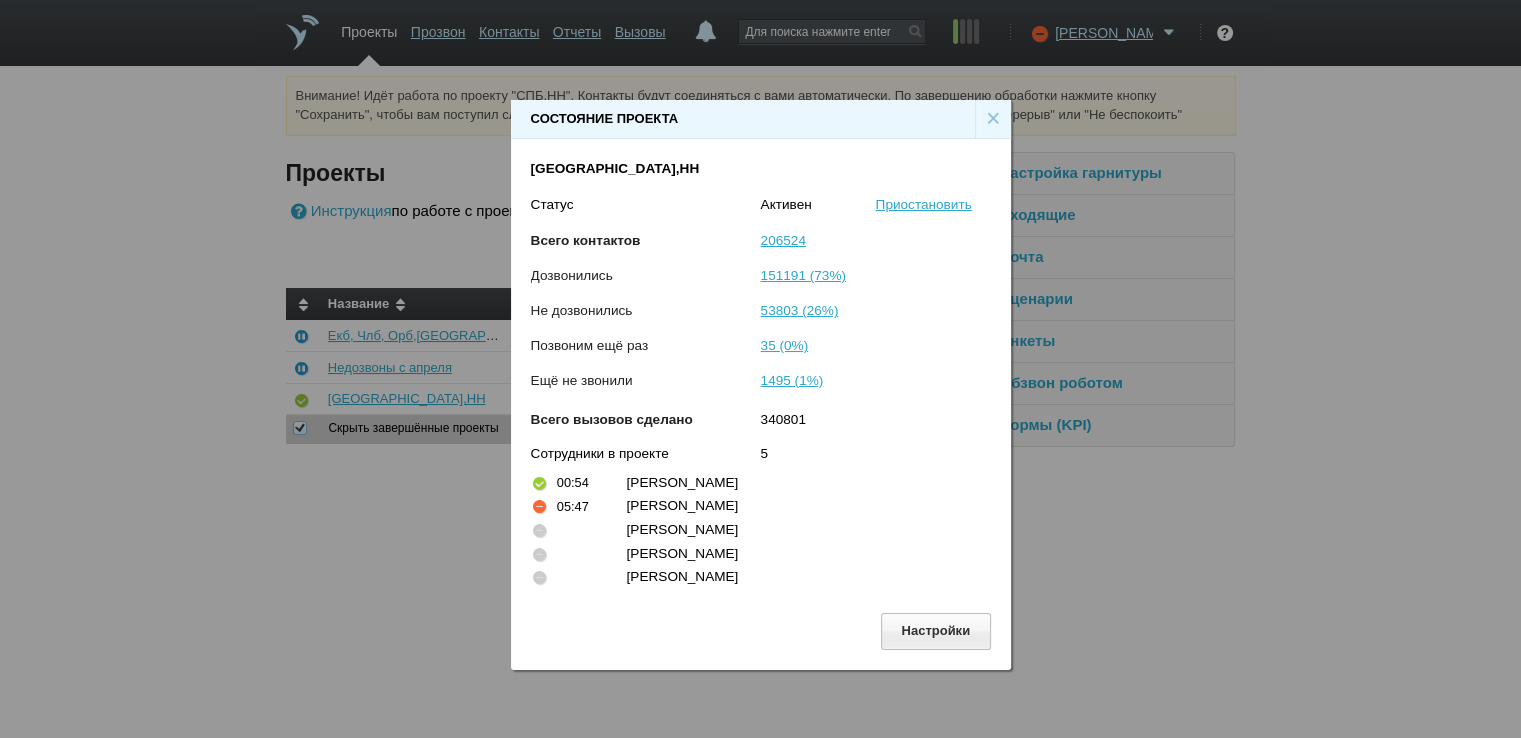 click on "×" at bounding box center [993, 119] 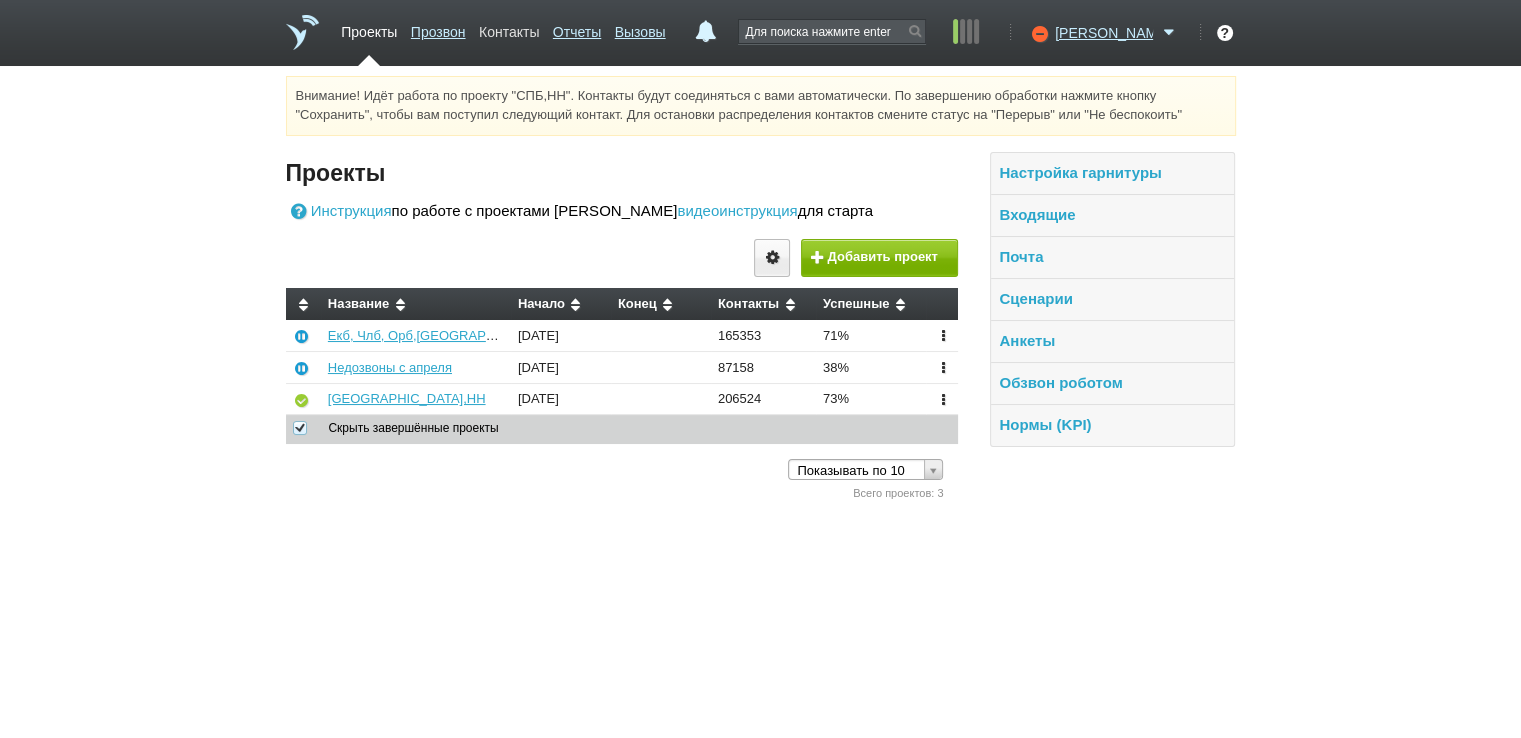 click on "Контакты" at bounding box center (509, 28) 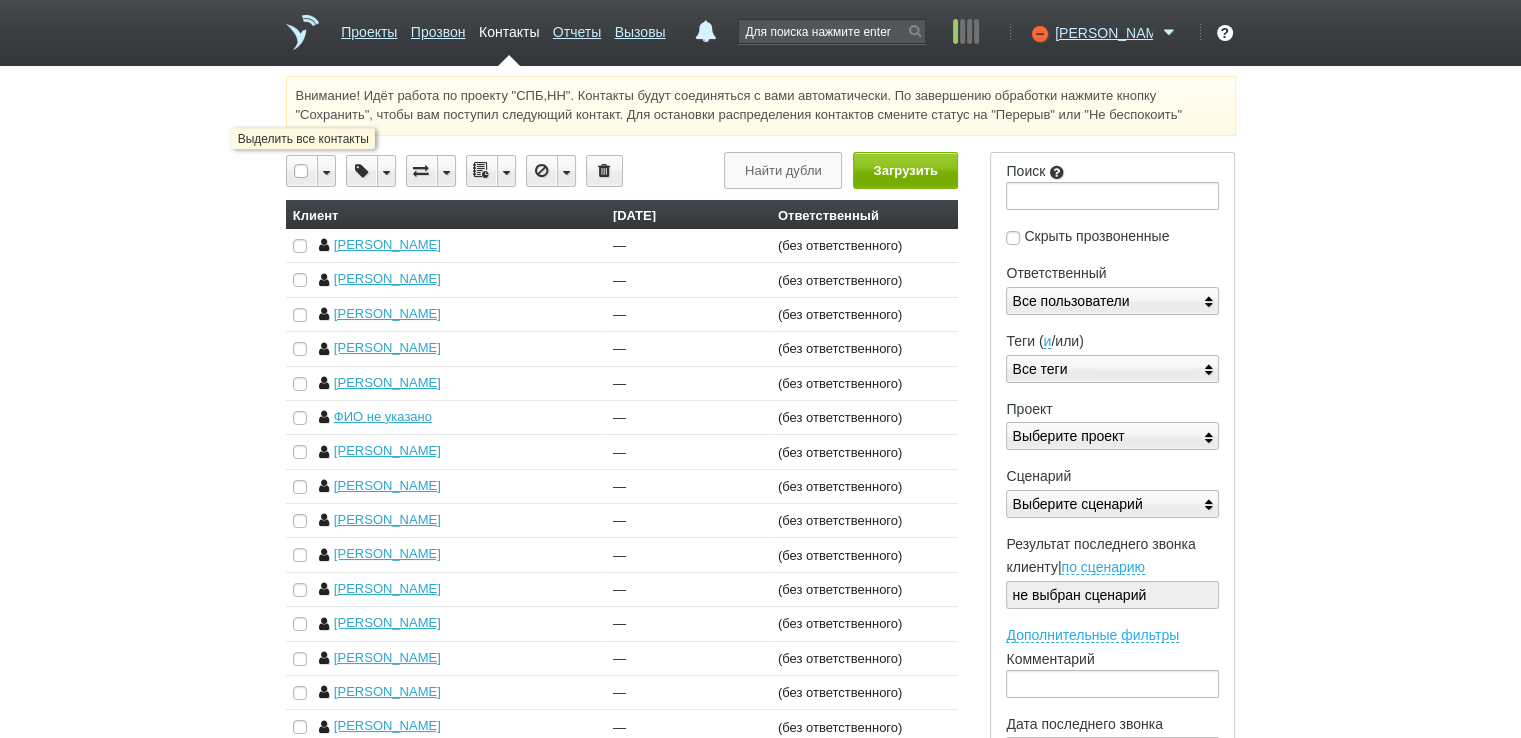 click at bounding box center [302, 171] 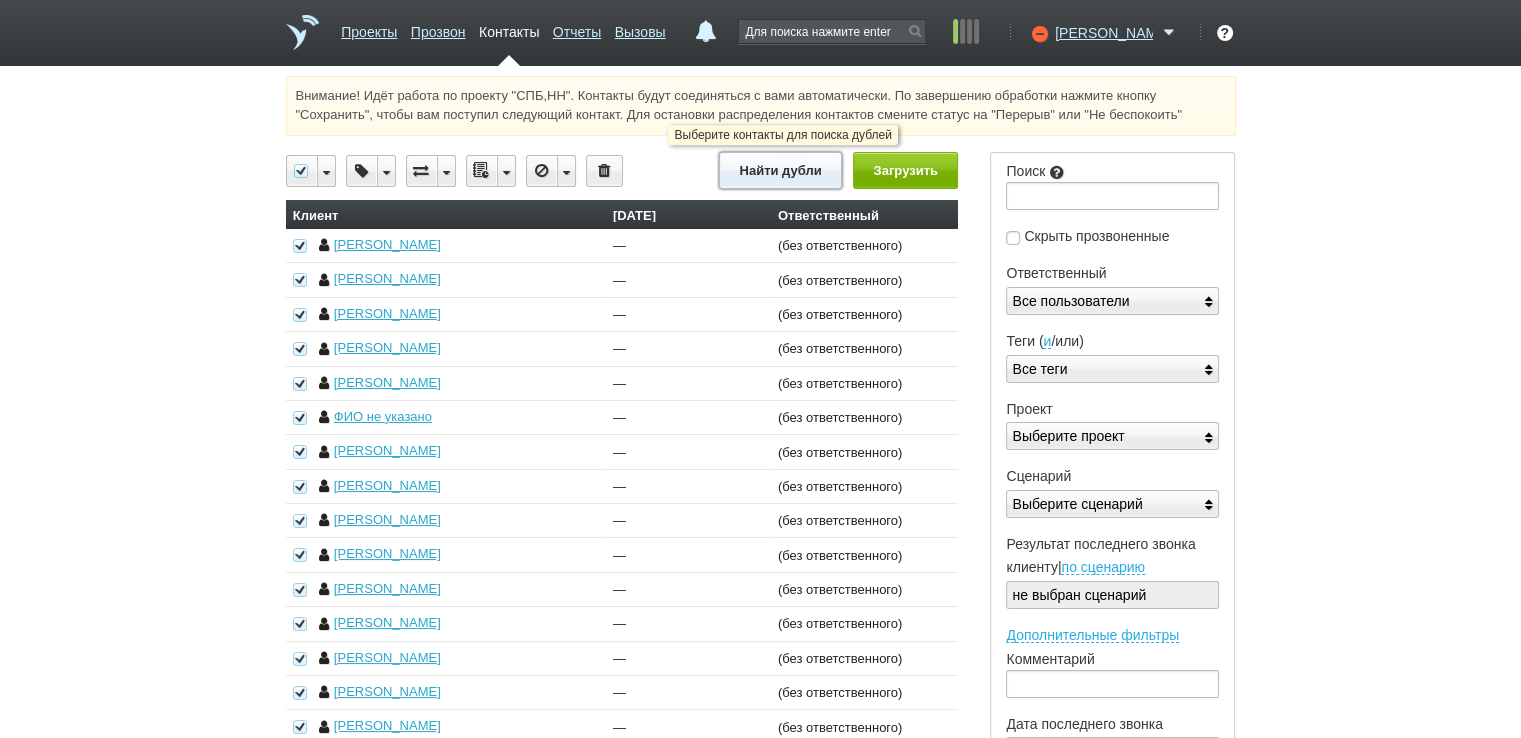 click on "Найти дубли" at bounding box center [780, 170] 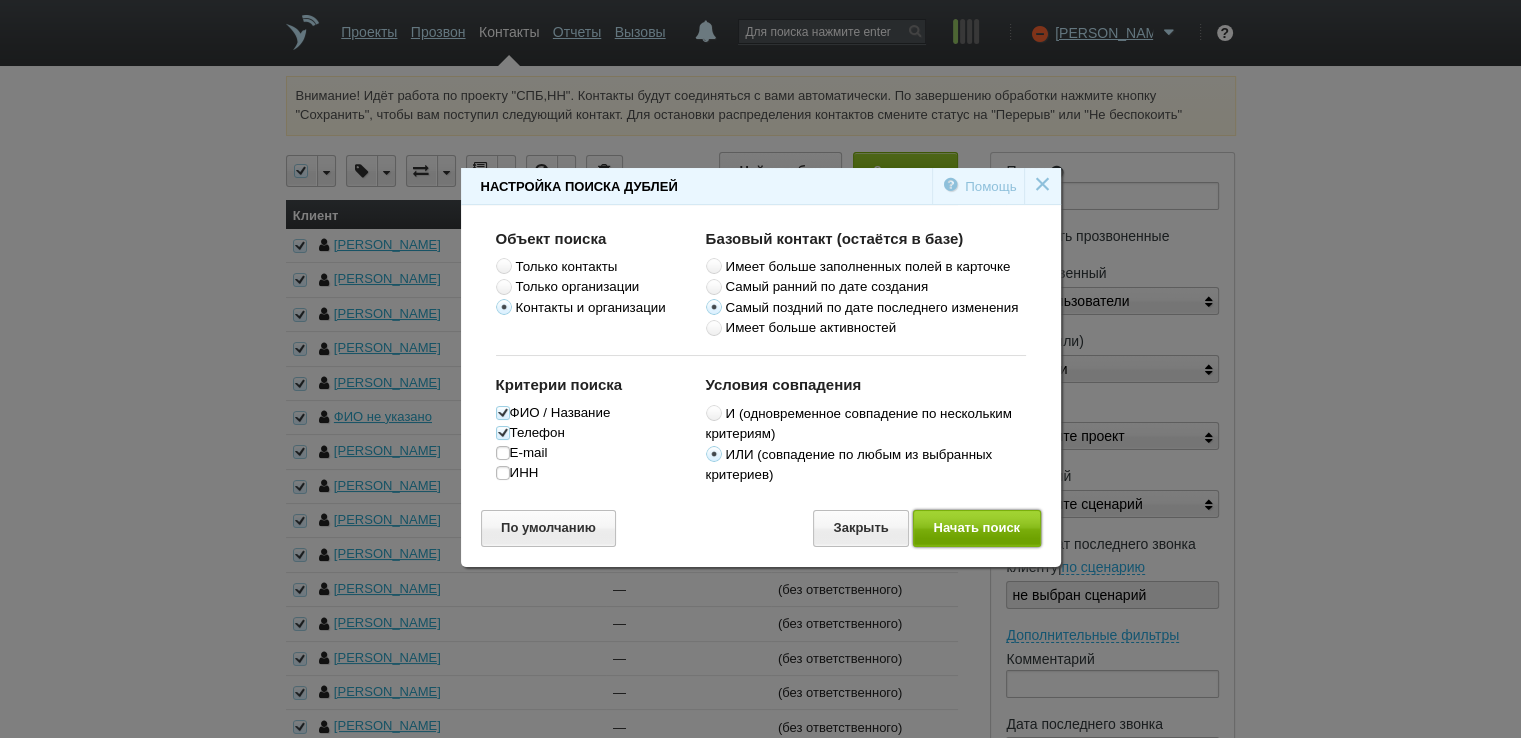click on "Начать поиск" at bounding box center [977, 528] 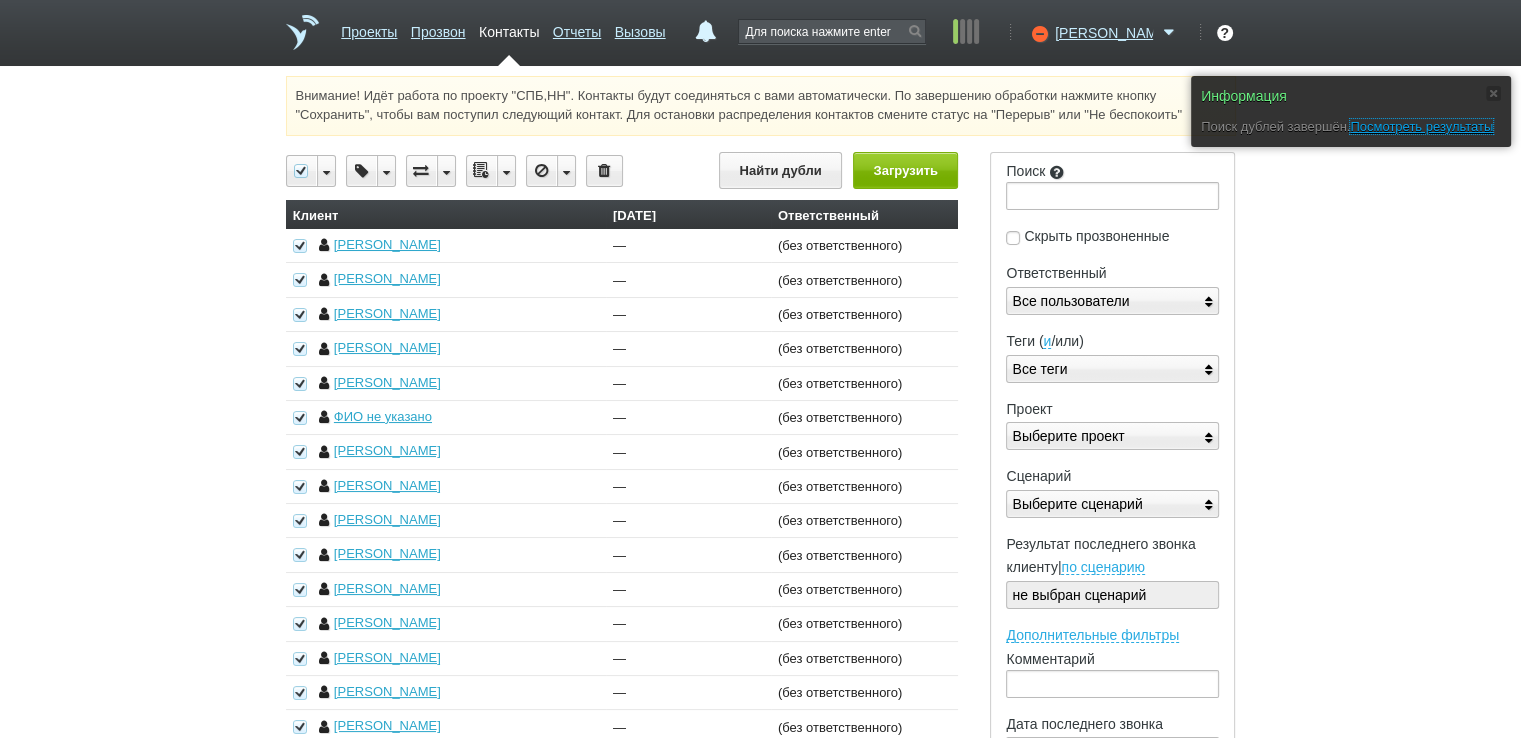 click on "Посмотреть результаты" at bounding box center [1421, 126] 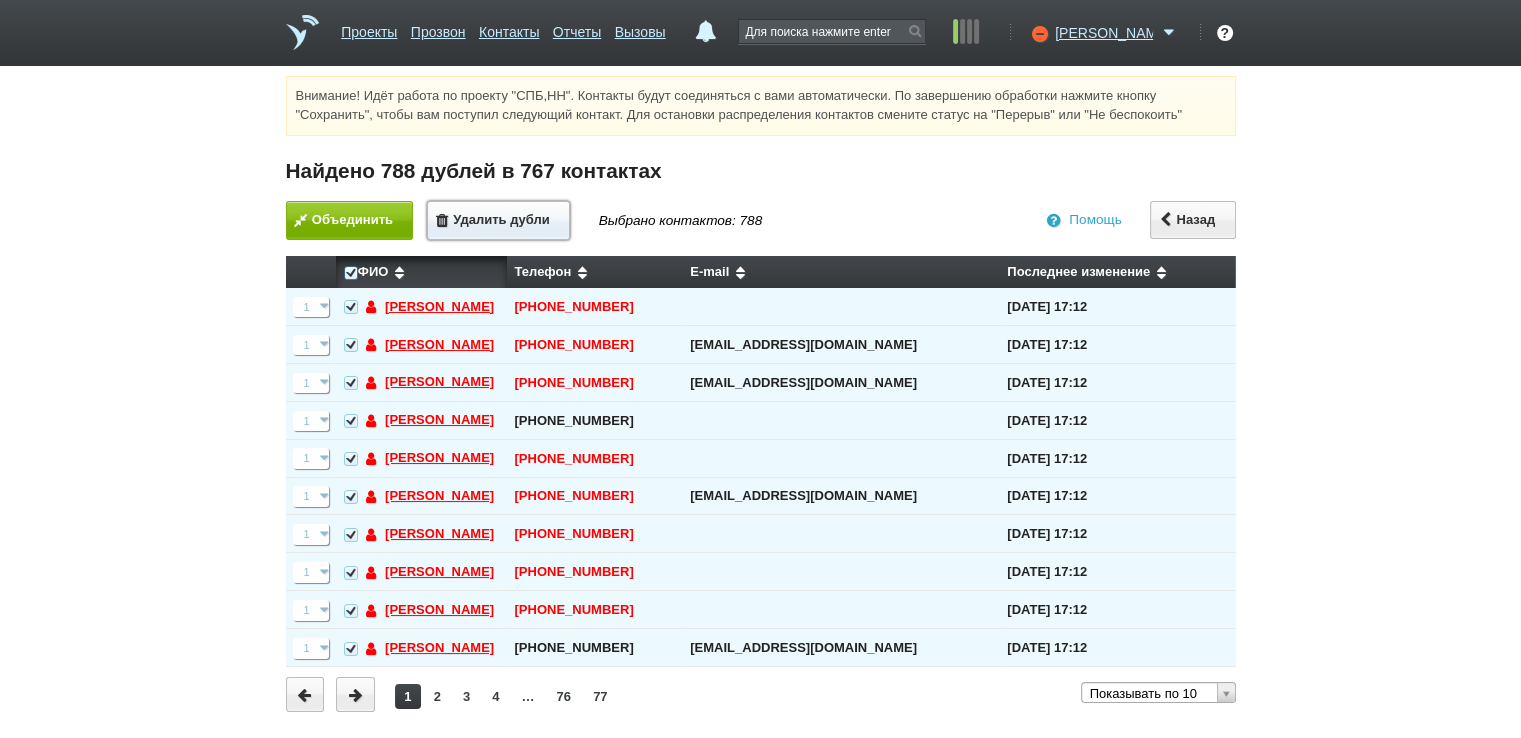 click on "Удалить дубли" at bounding box center [498, 220] 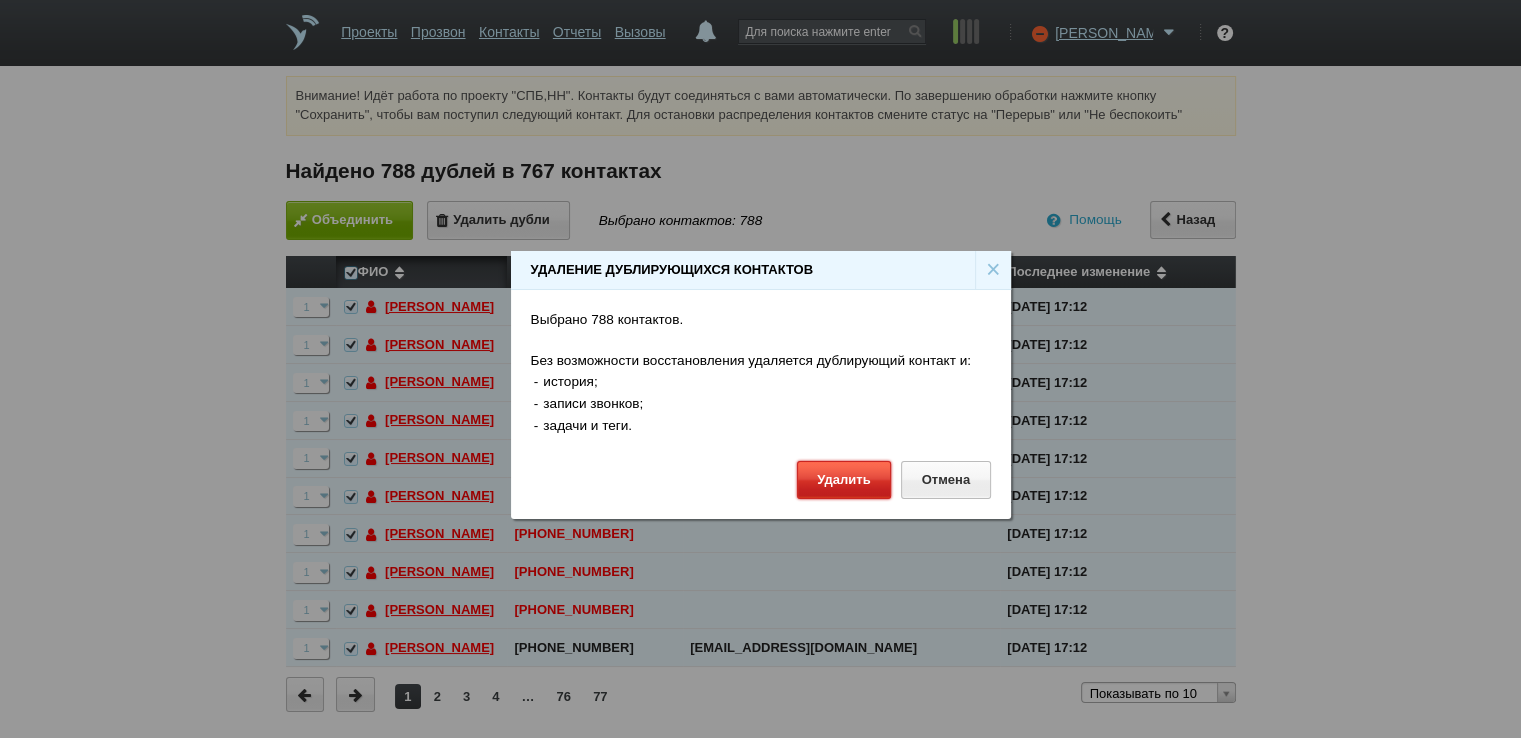 click on "Удалить" at bounding box center (844, 479) 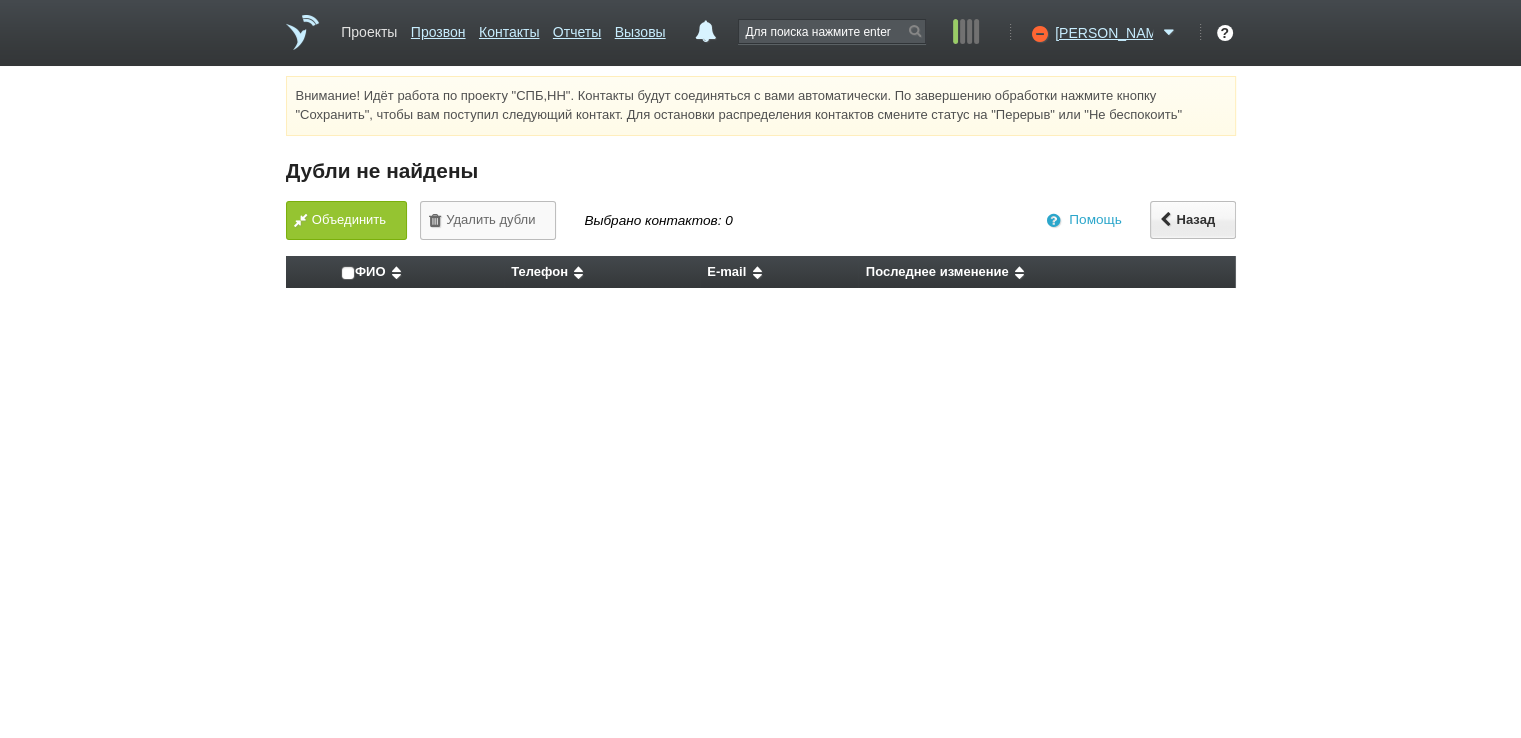 click on "Проекты" at bounding box center [369, 28] 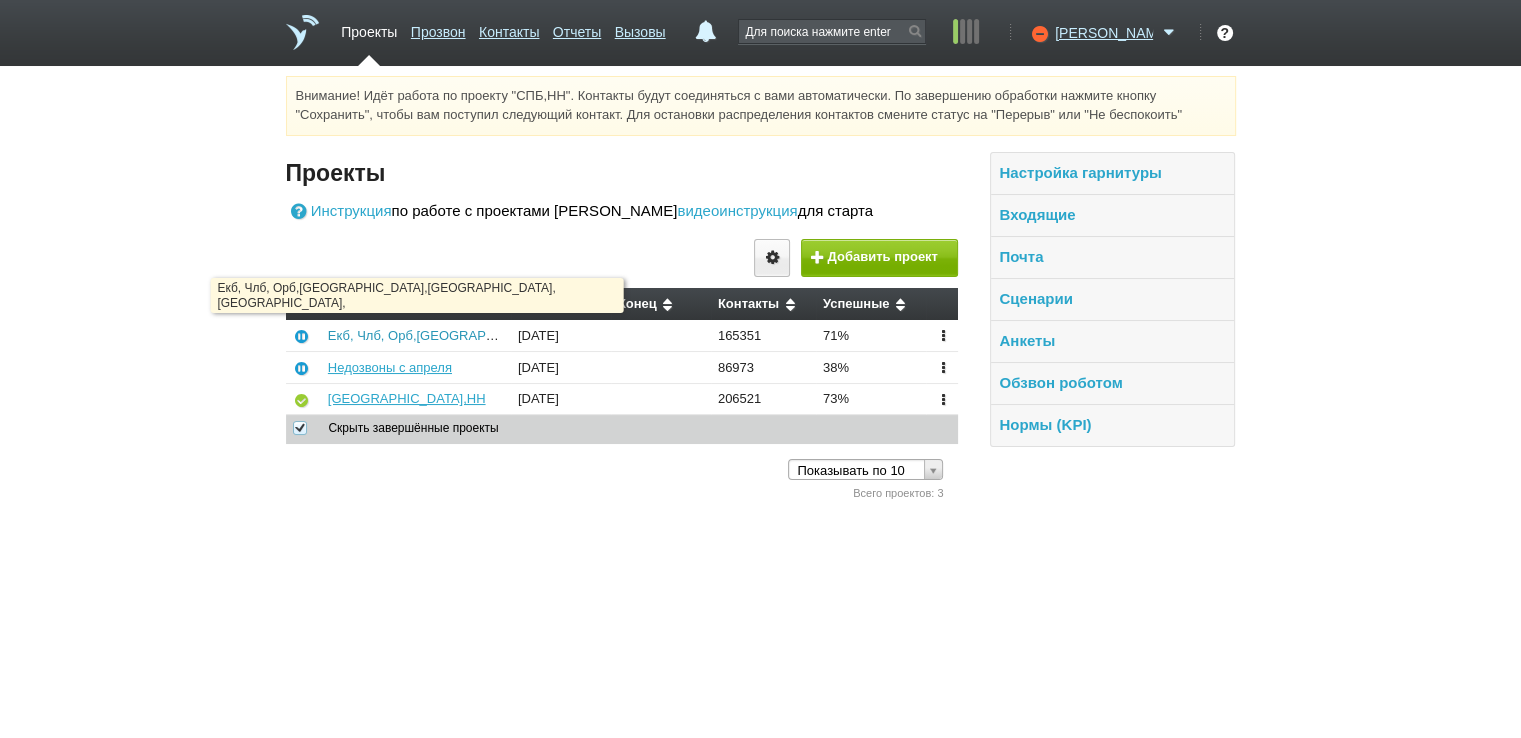 click on "Екб, Члб, Орб,[GEOGRAPHIC_DATA],[GEOGRAPHIC_DATA], [GEOGRAPHIC_DATA]," at bounding box center [582, 335] 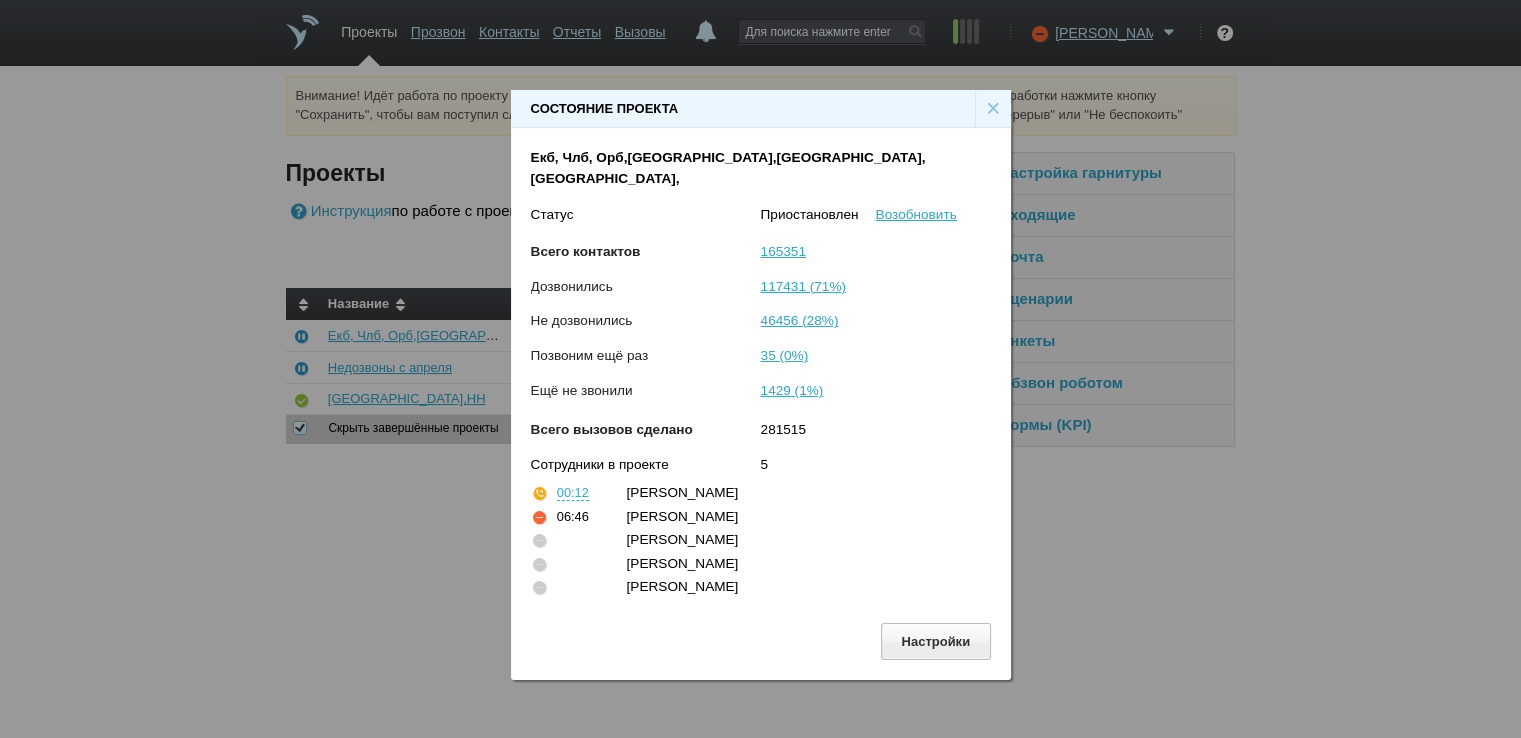 click on "×" at bounding box center (993, 109) 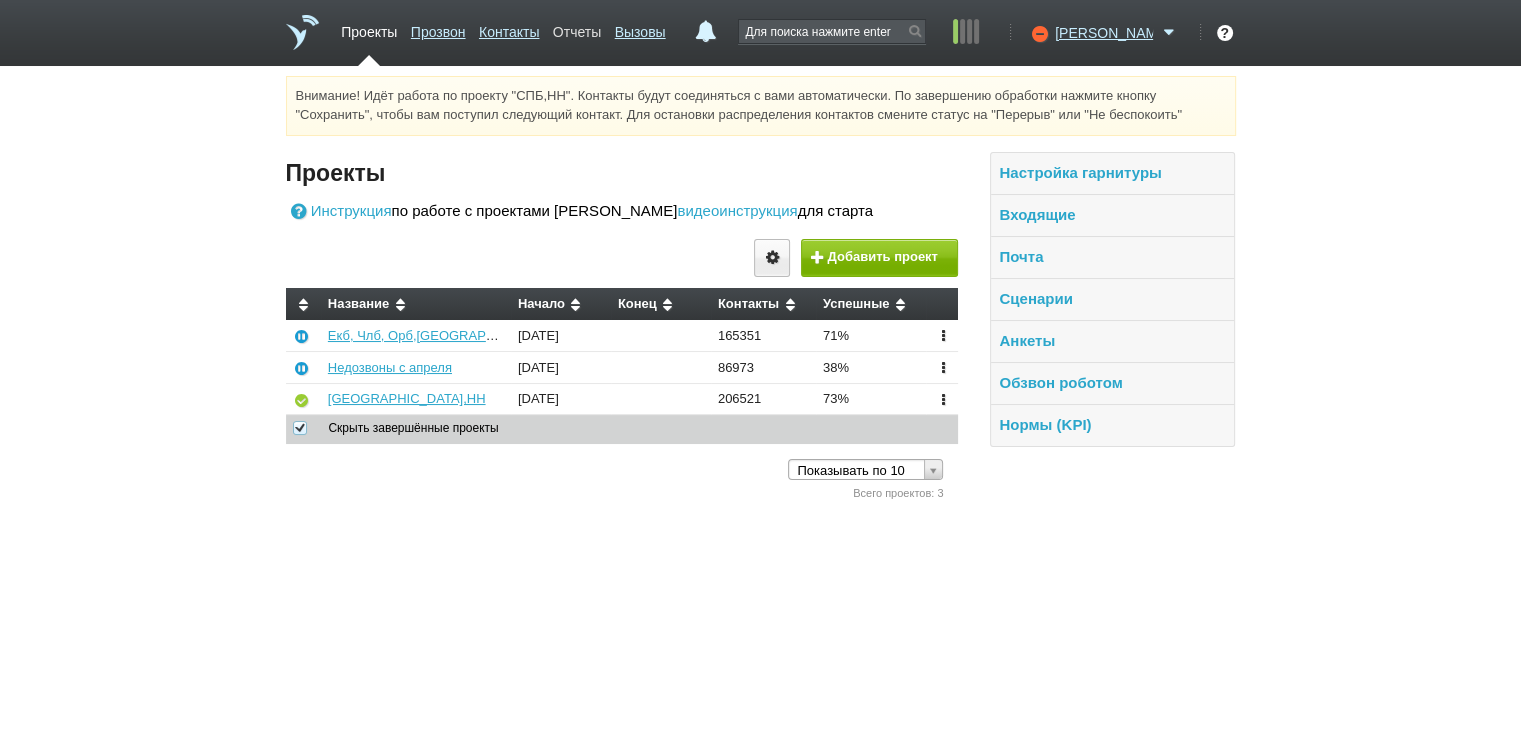 click on "Отчеты" at bounding box center [577, 28] 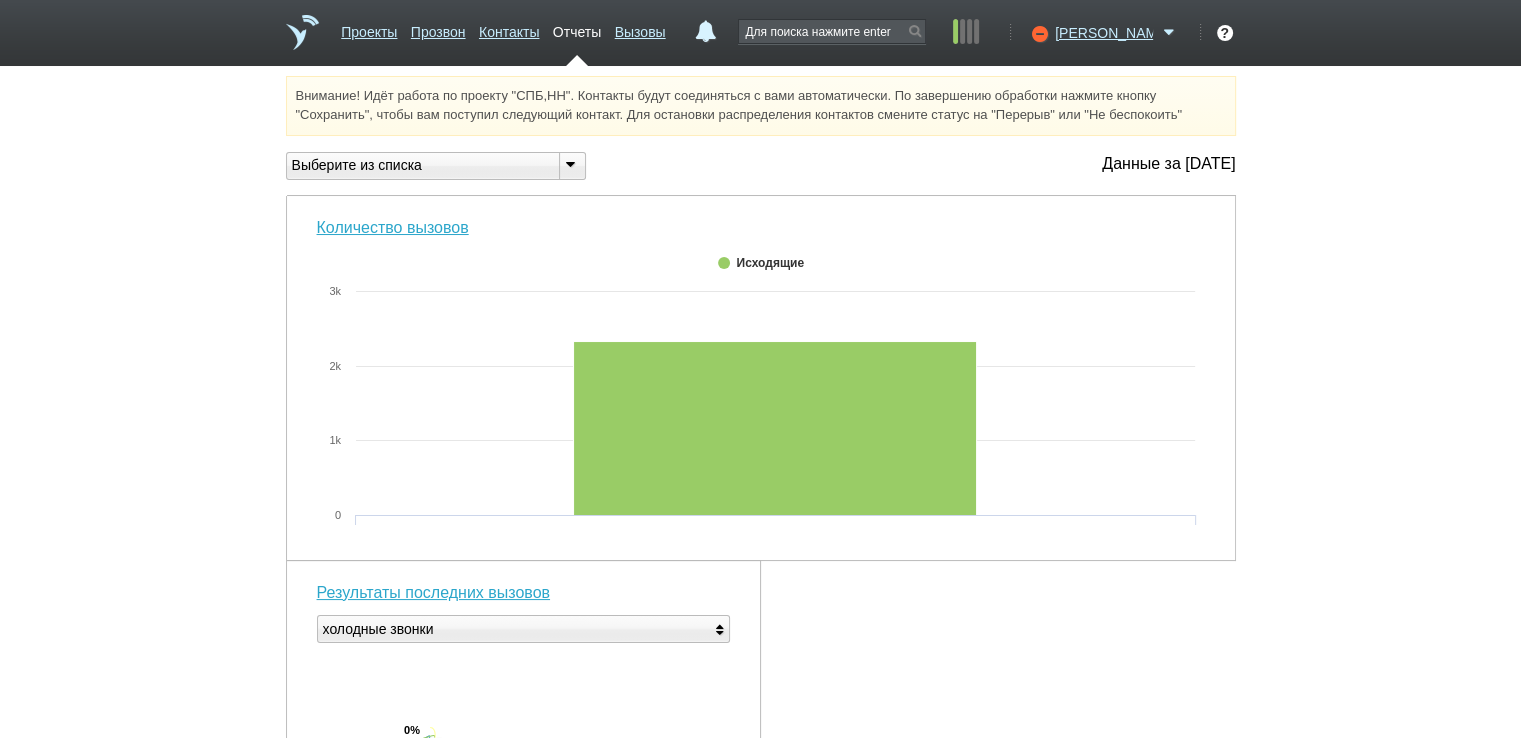 click at bounding box center (572, 166) 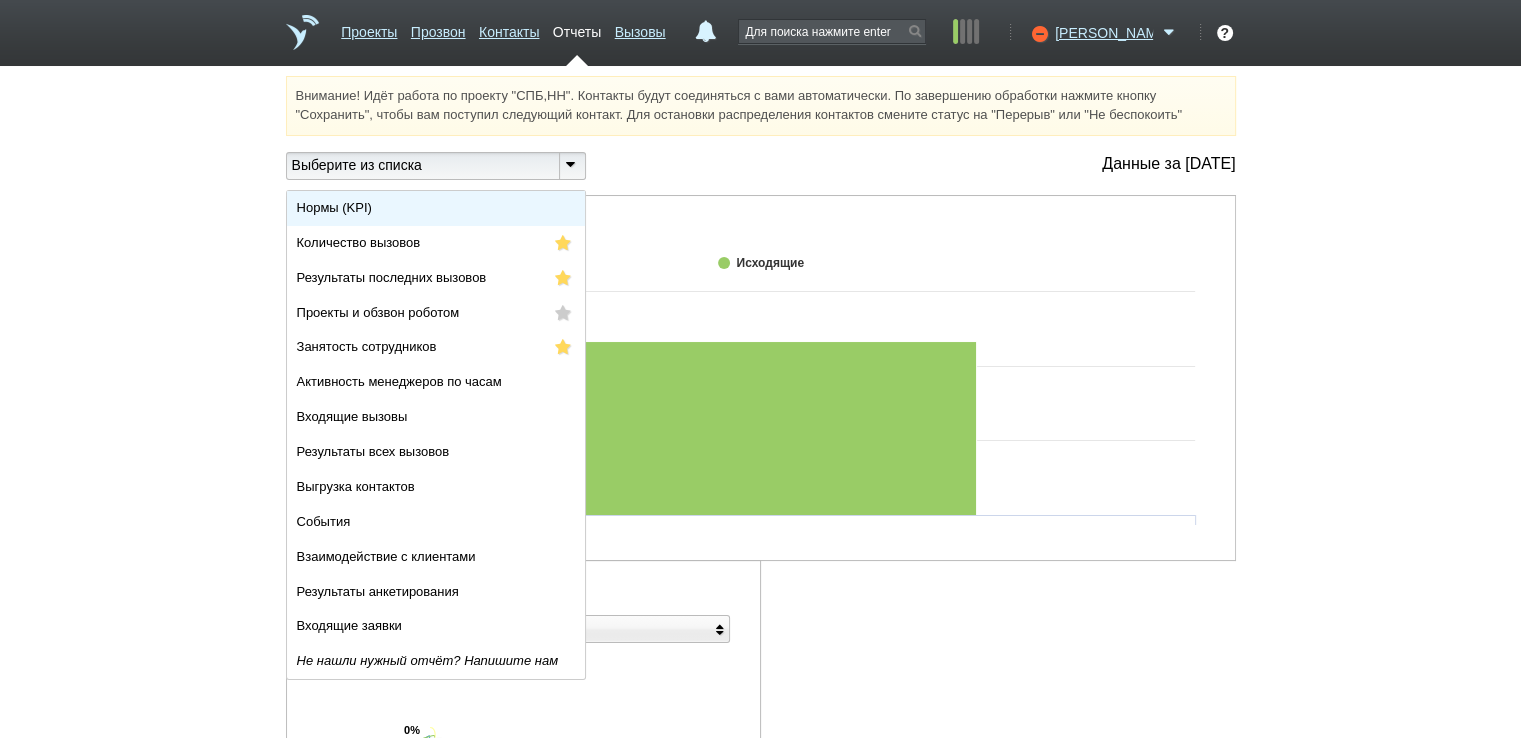 click on "Нормы (KPI)" at bounding box center [436, 208] 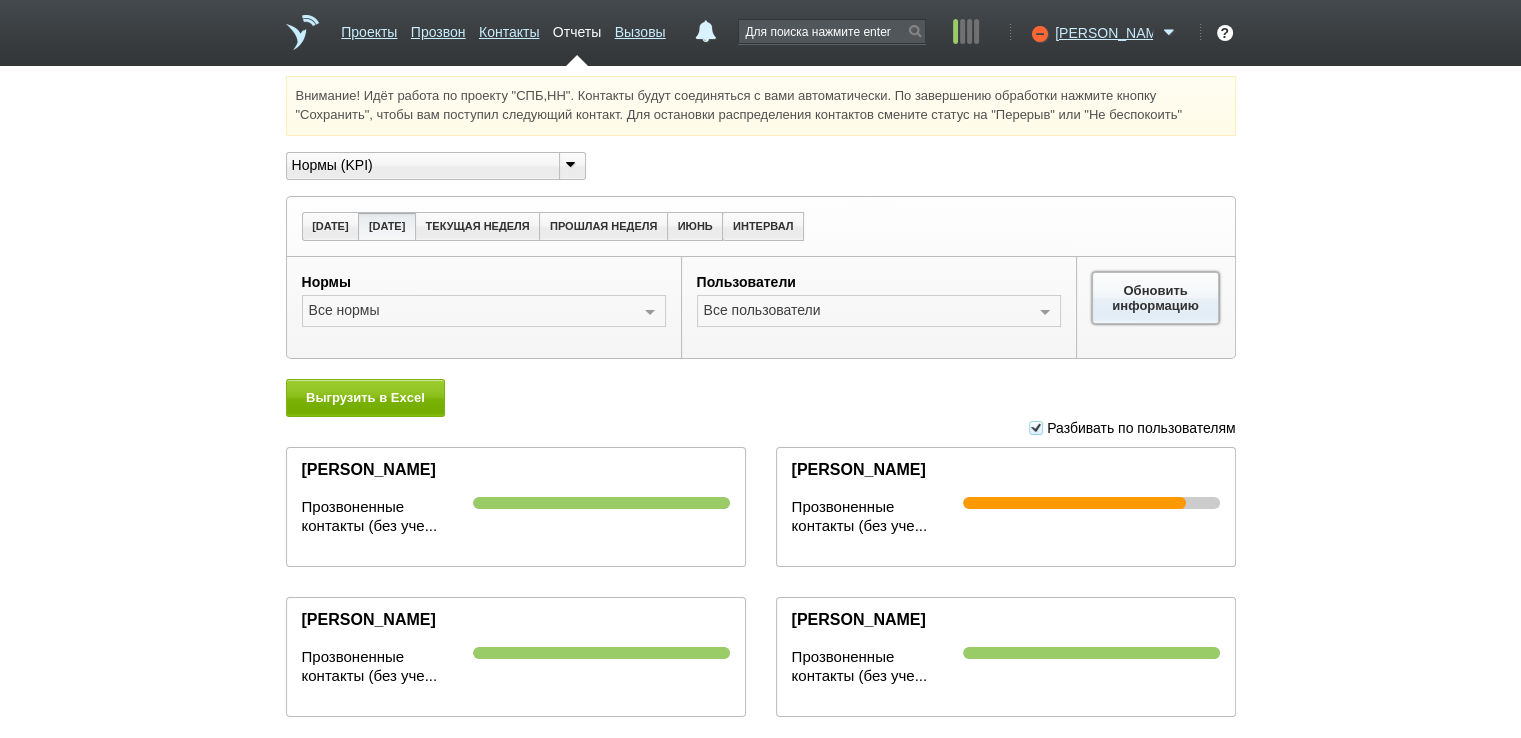click on "Обновить информацию" at bounding box center (1156, 298) 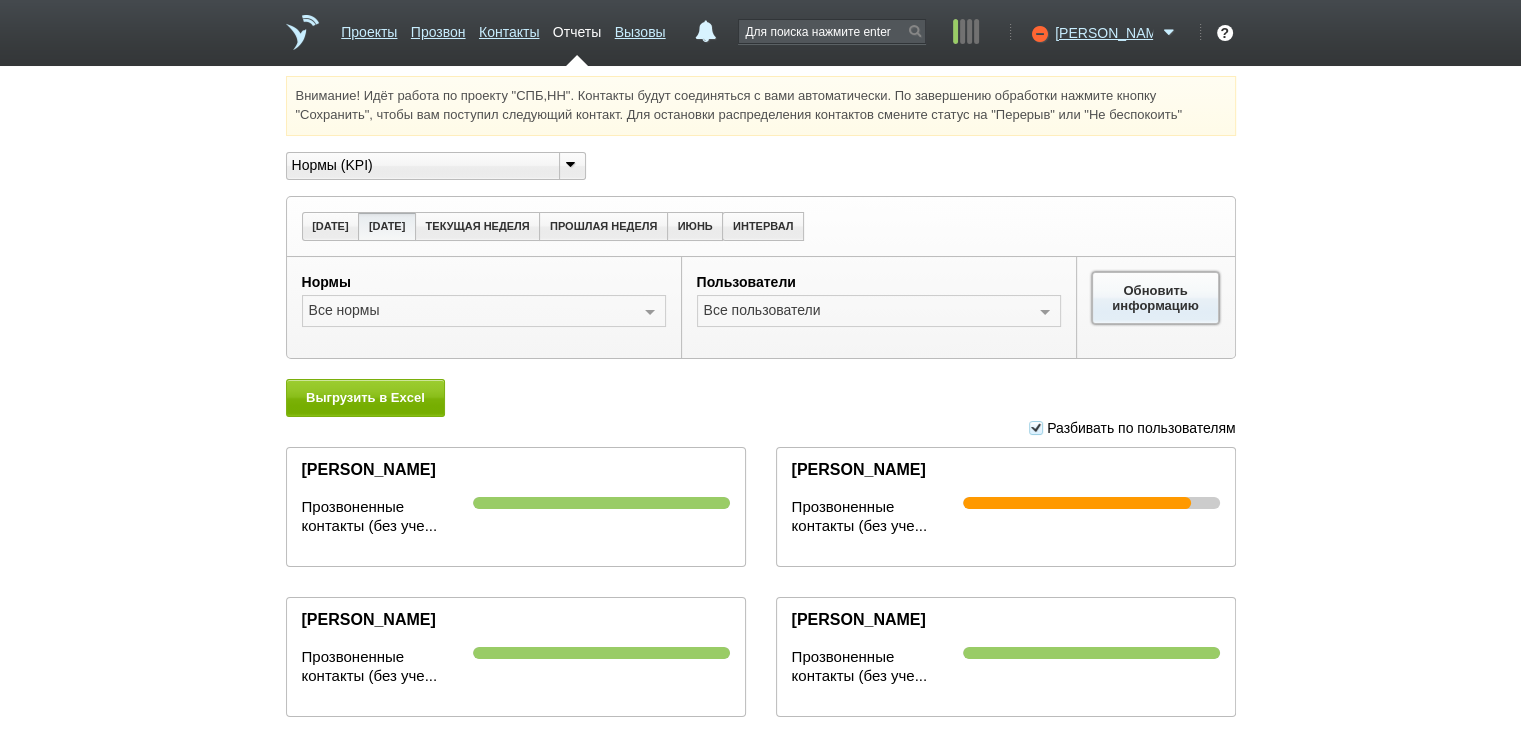 click on "Обновить информацию" at bounding box center [1156, 298] 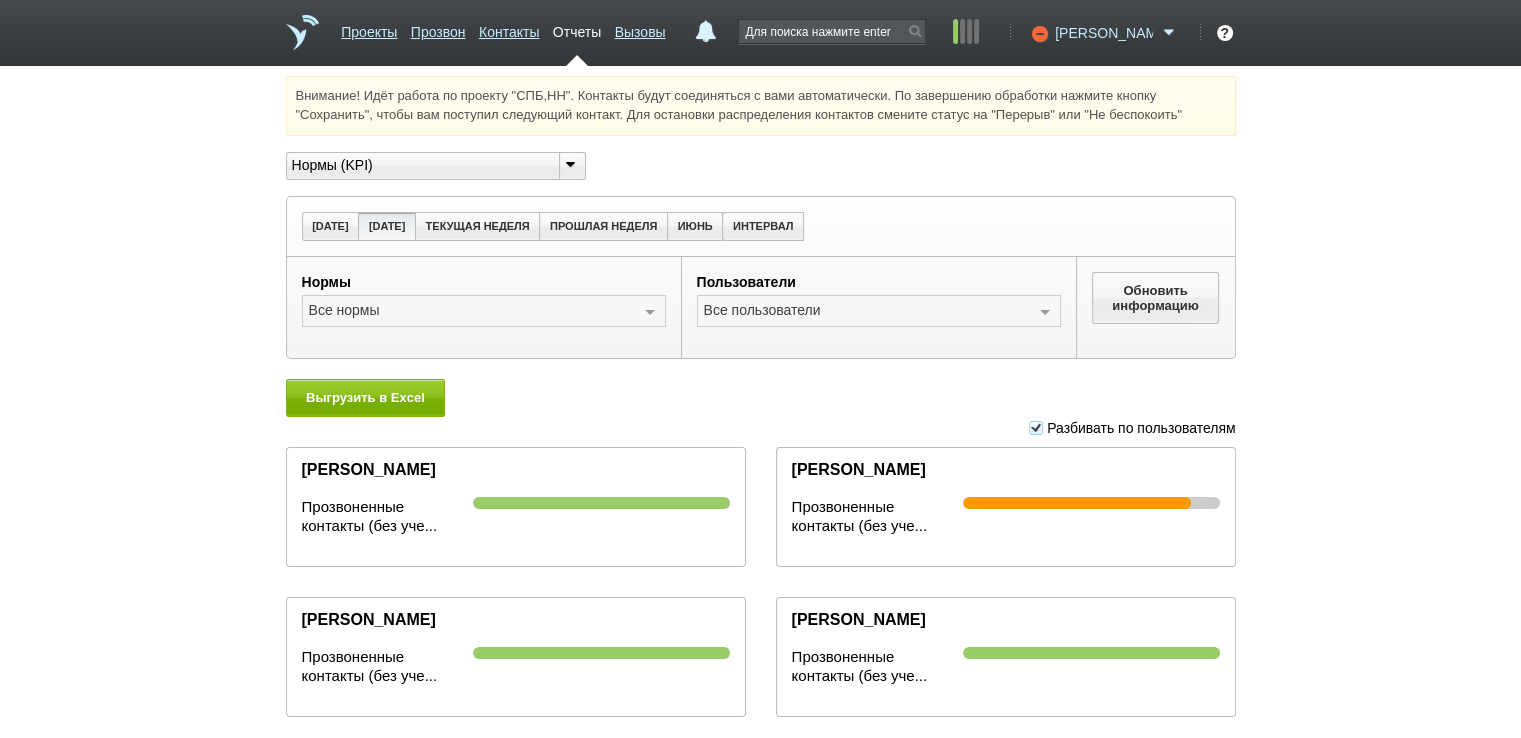 click on "[PERSON_NAME]" at bounding box center (1104, 33) 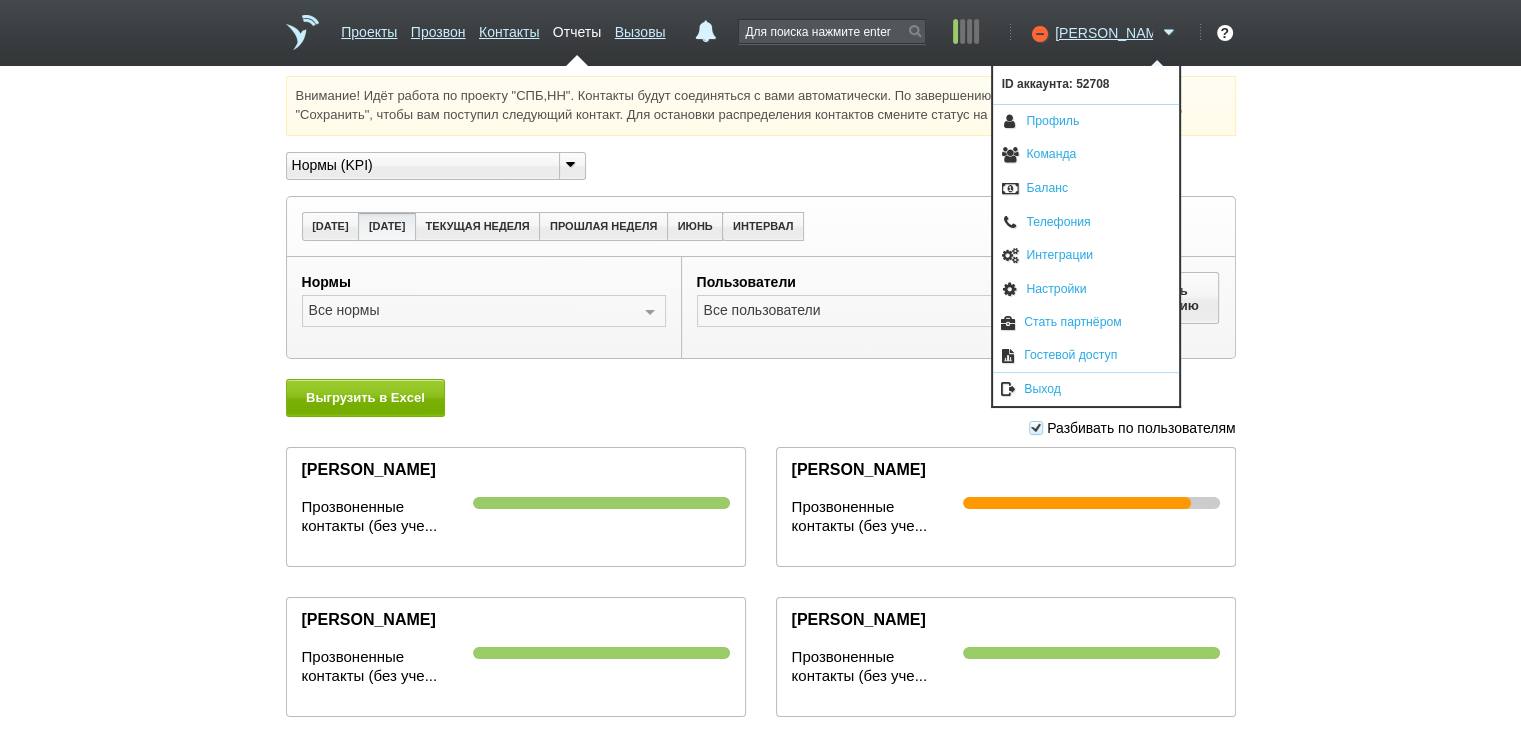 click on "Выход" at bounding box center [1086, 389] 